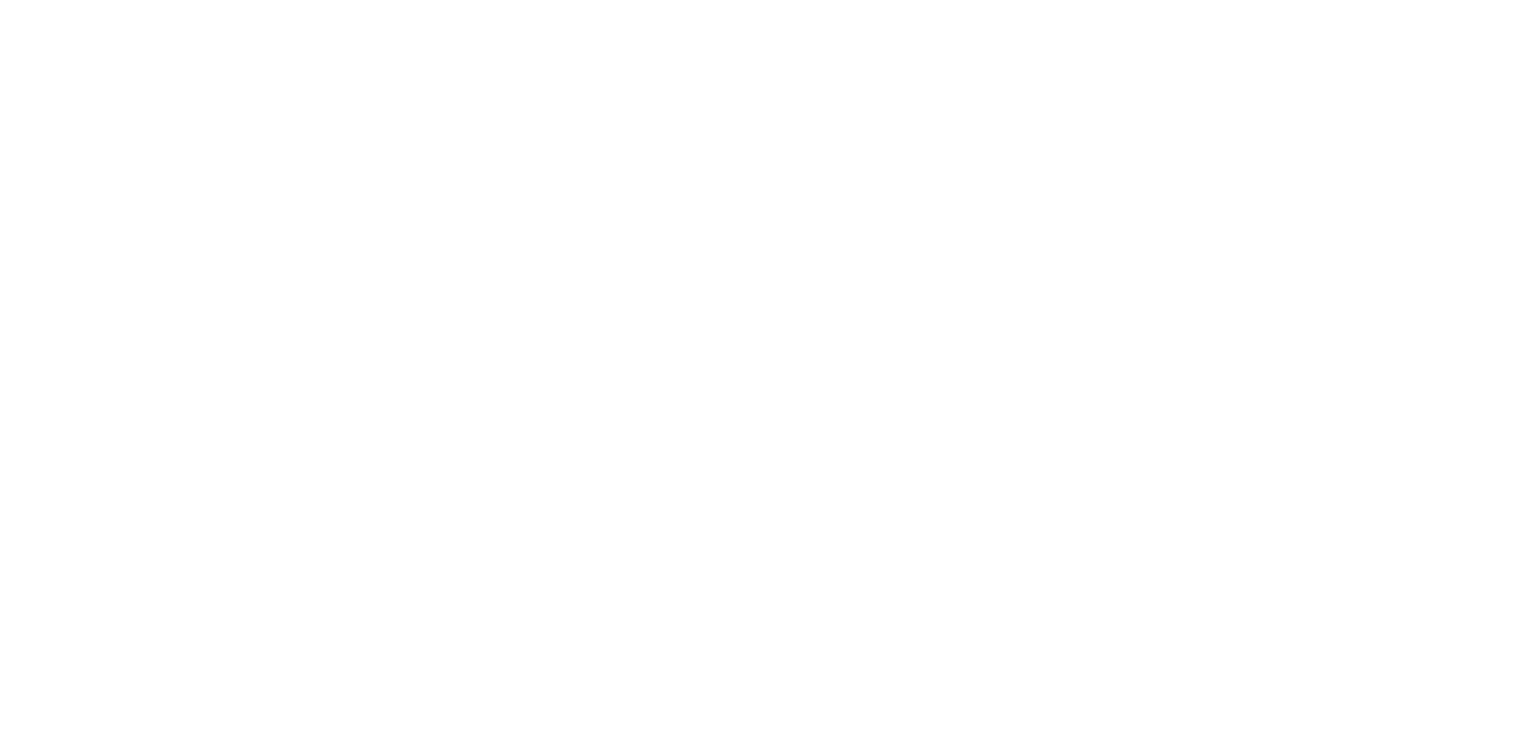 select on "Song" 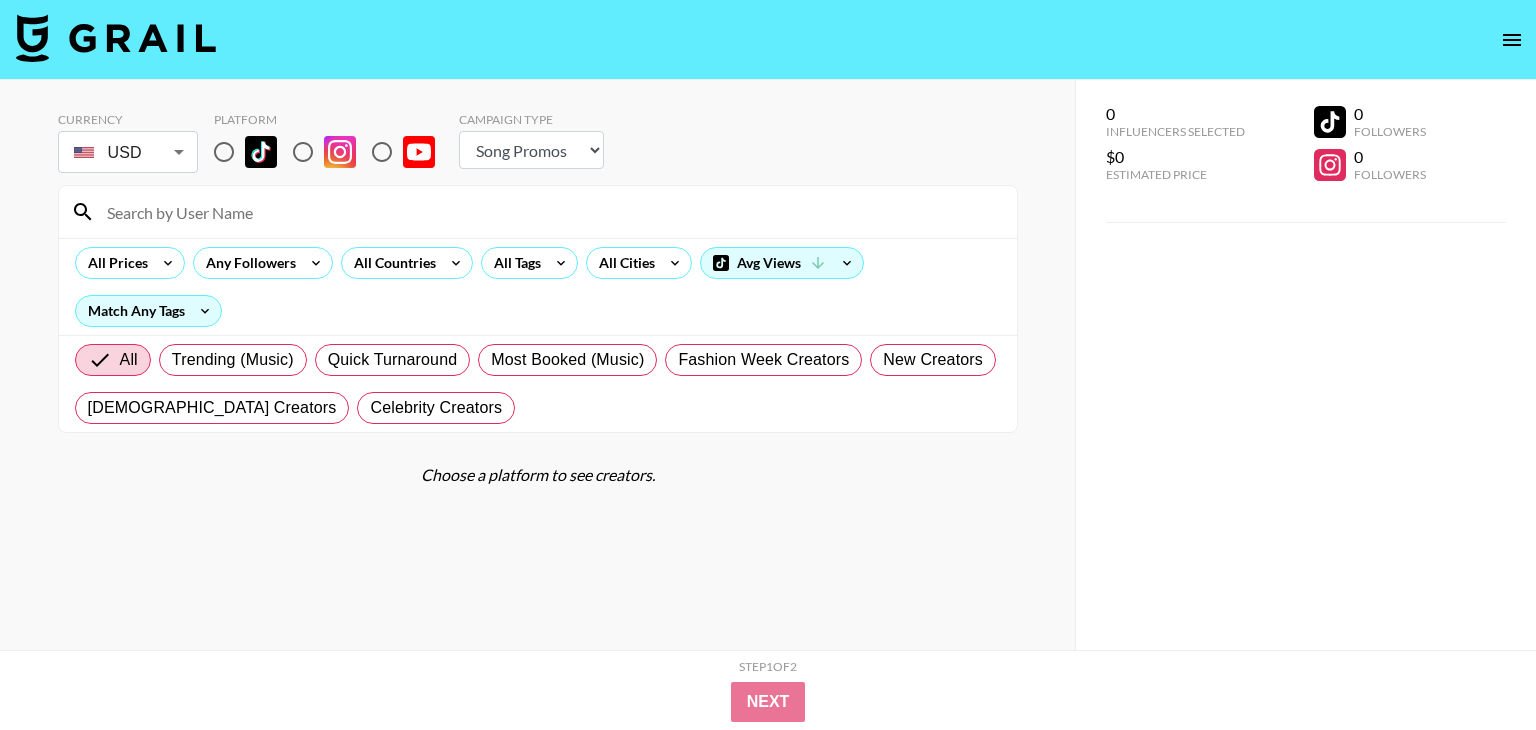 scroll, scrollTop: 0, scrollLeft: 0, axis: both 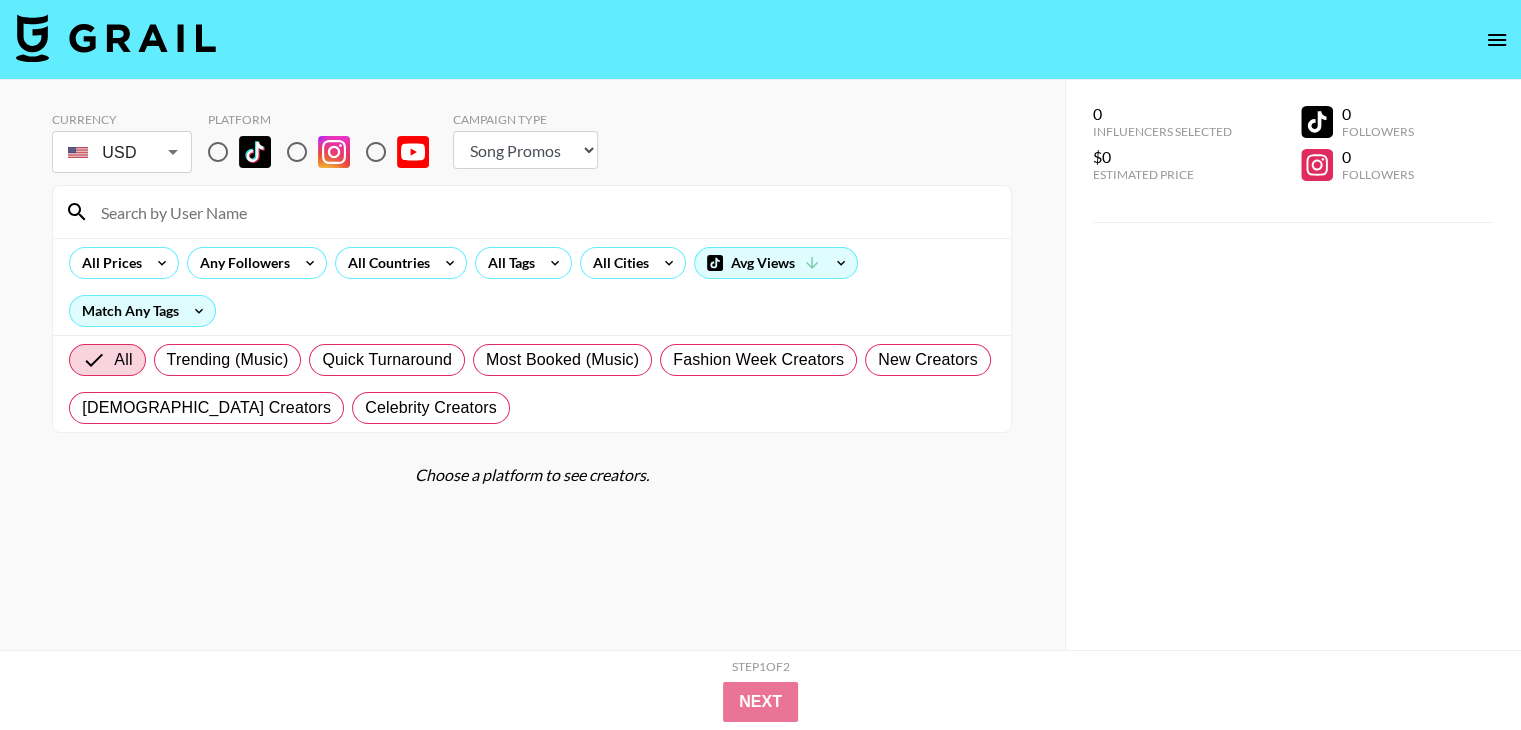 click at bounding box center [218, 152] 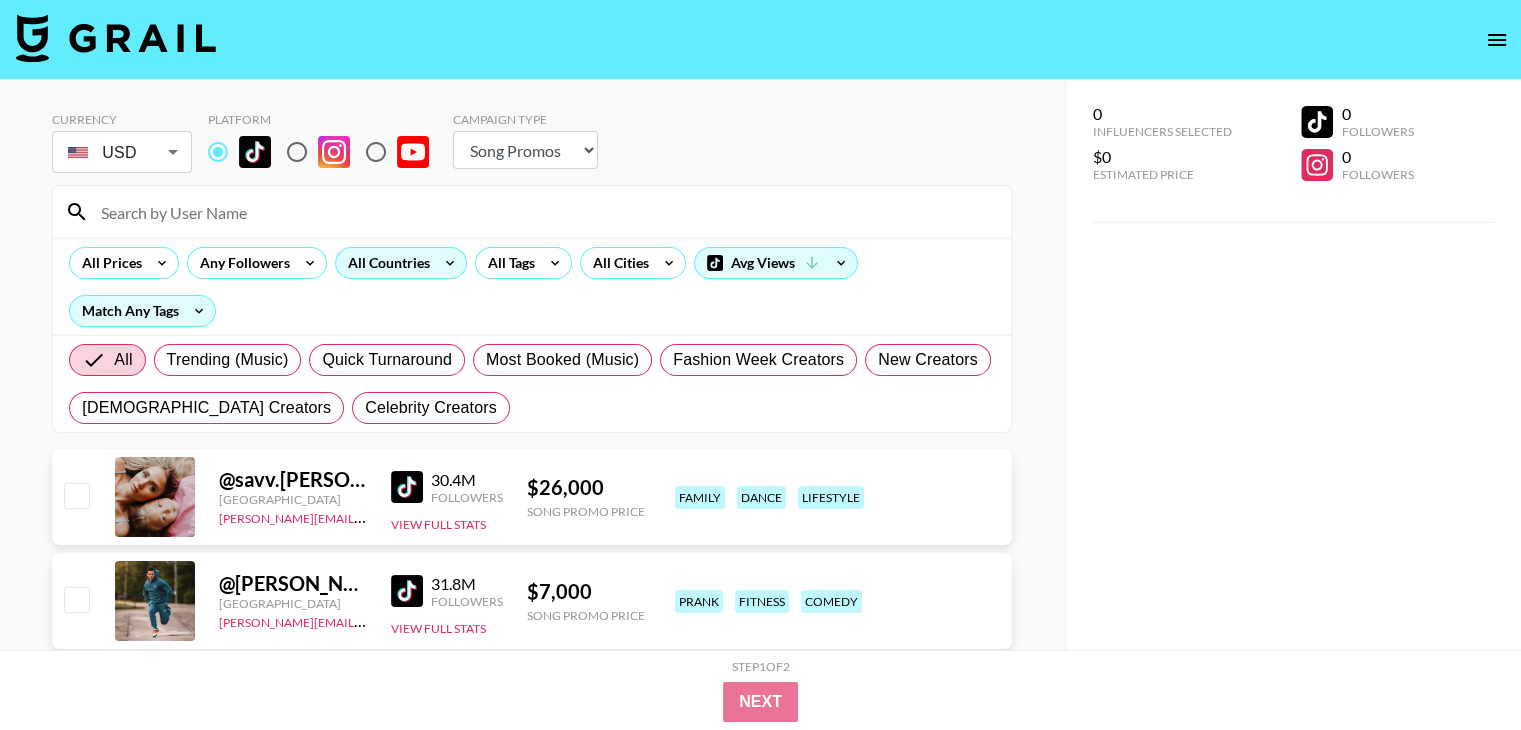 click 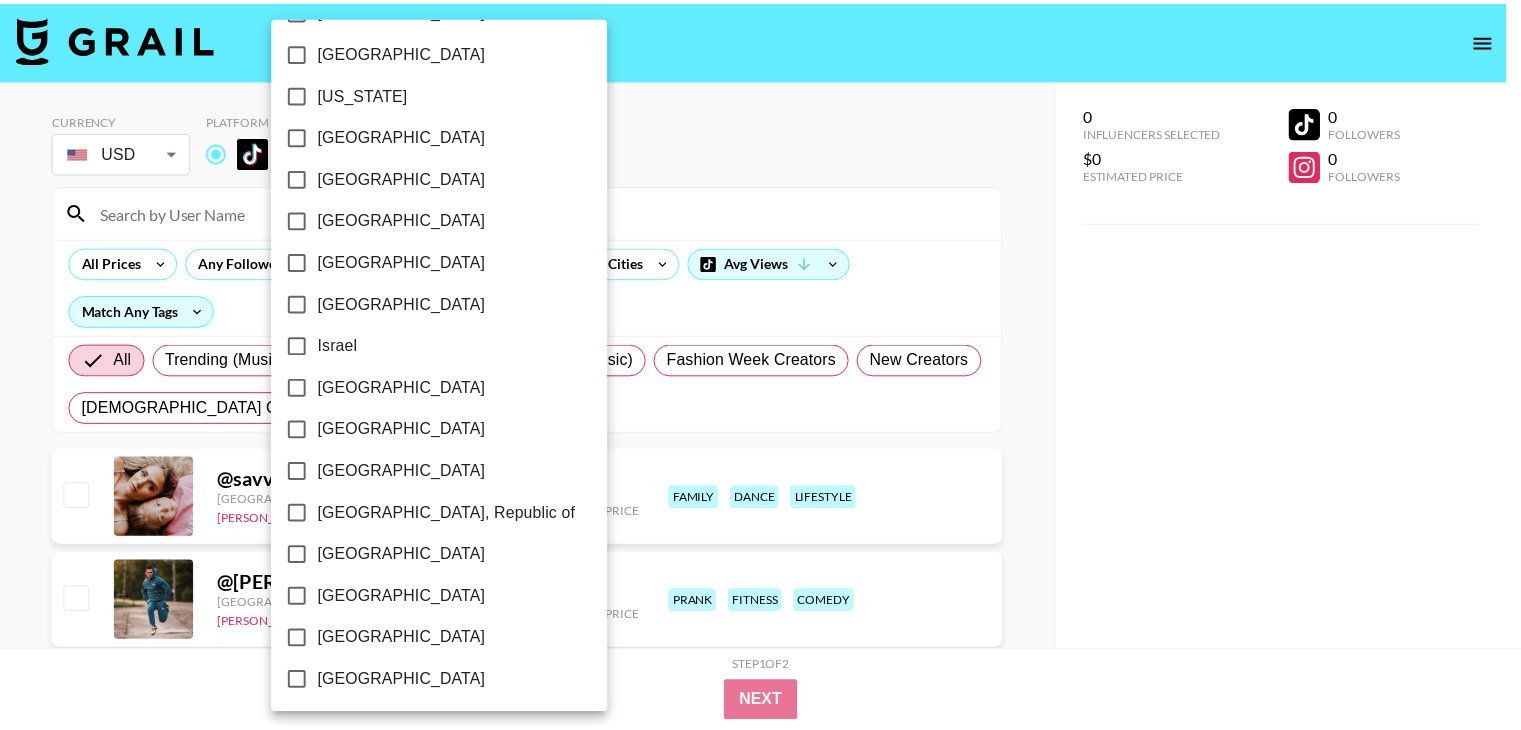 scroll, scrollTop: 668, scrollLeft: 0, axis: vertical 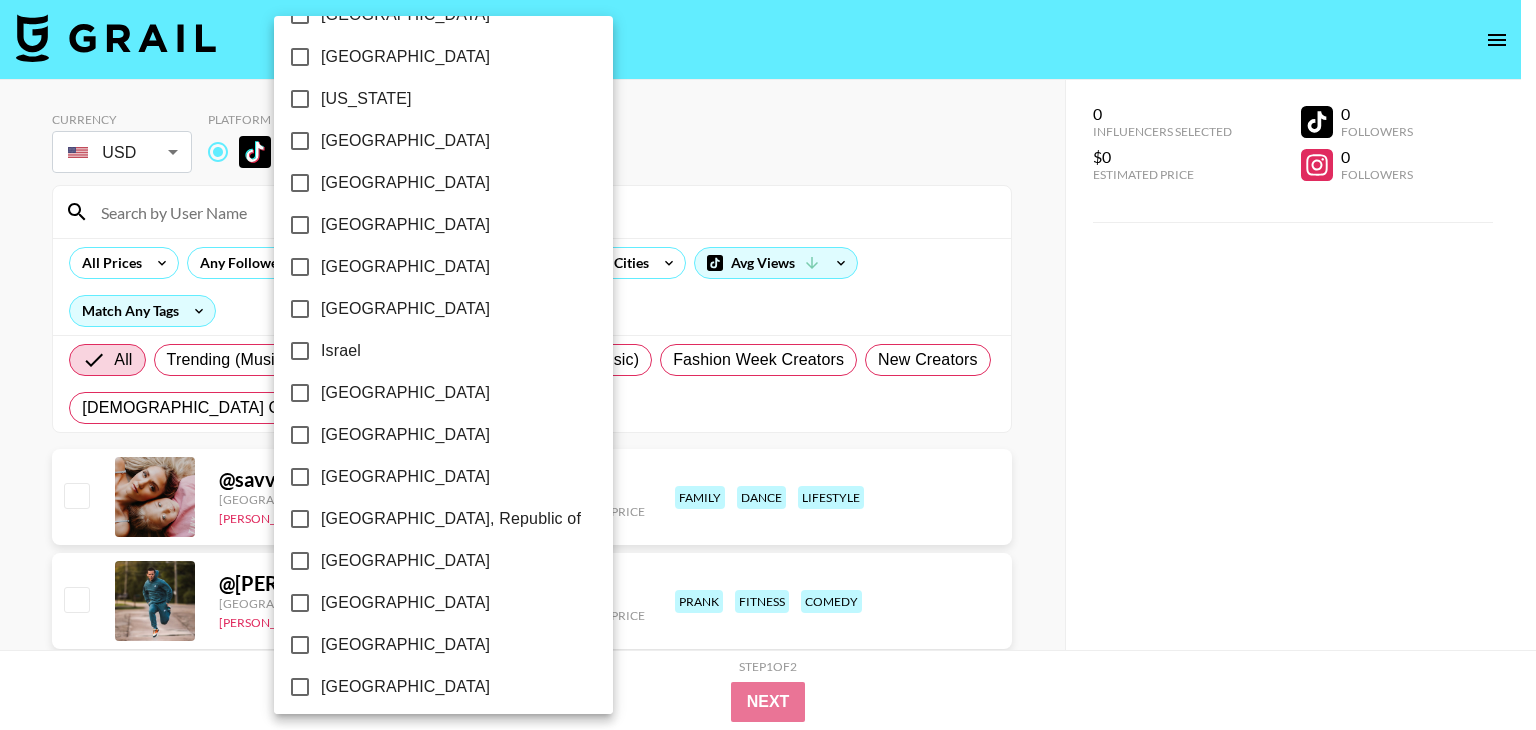 click on "[GEOGRAPHIC_DATA]" at bounding box center [405, 141] 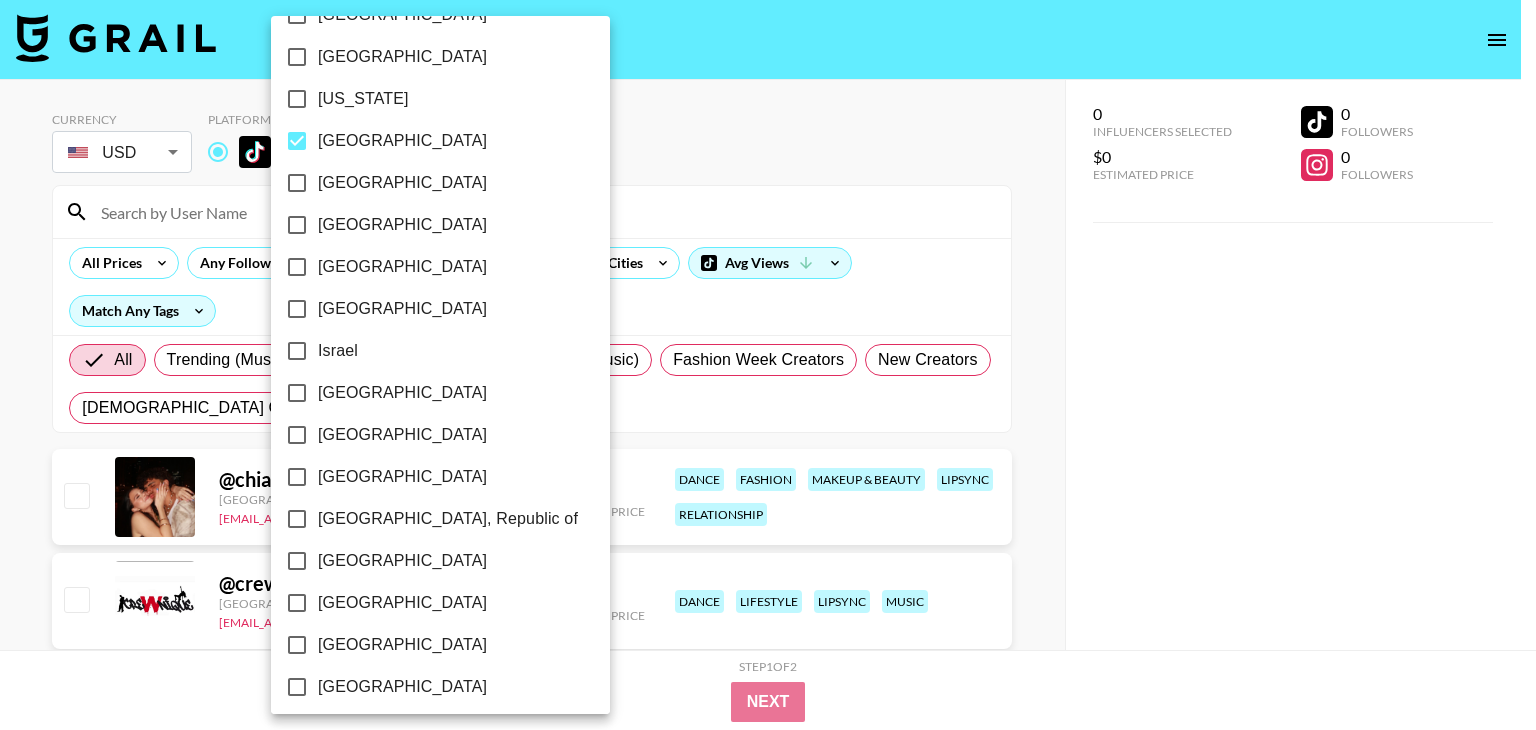 click at bounding box center (768, 365) 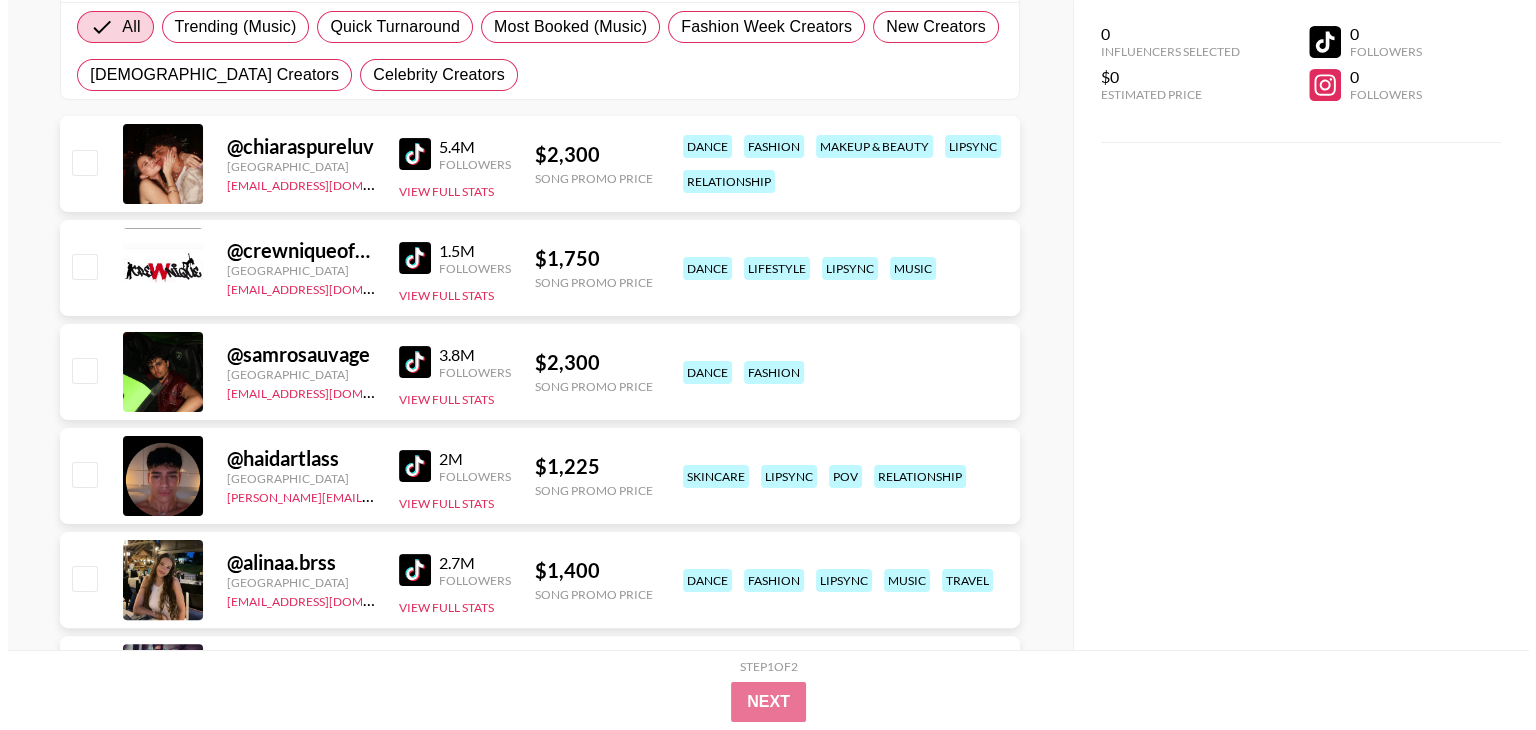 scroll, scrollTop: 0, scrollLeft: 0, axis: both 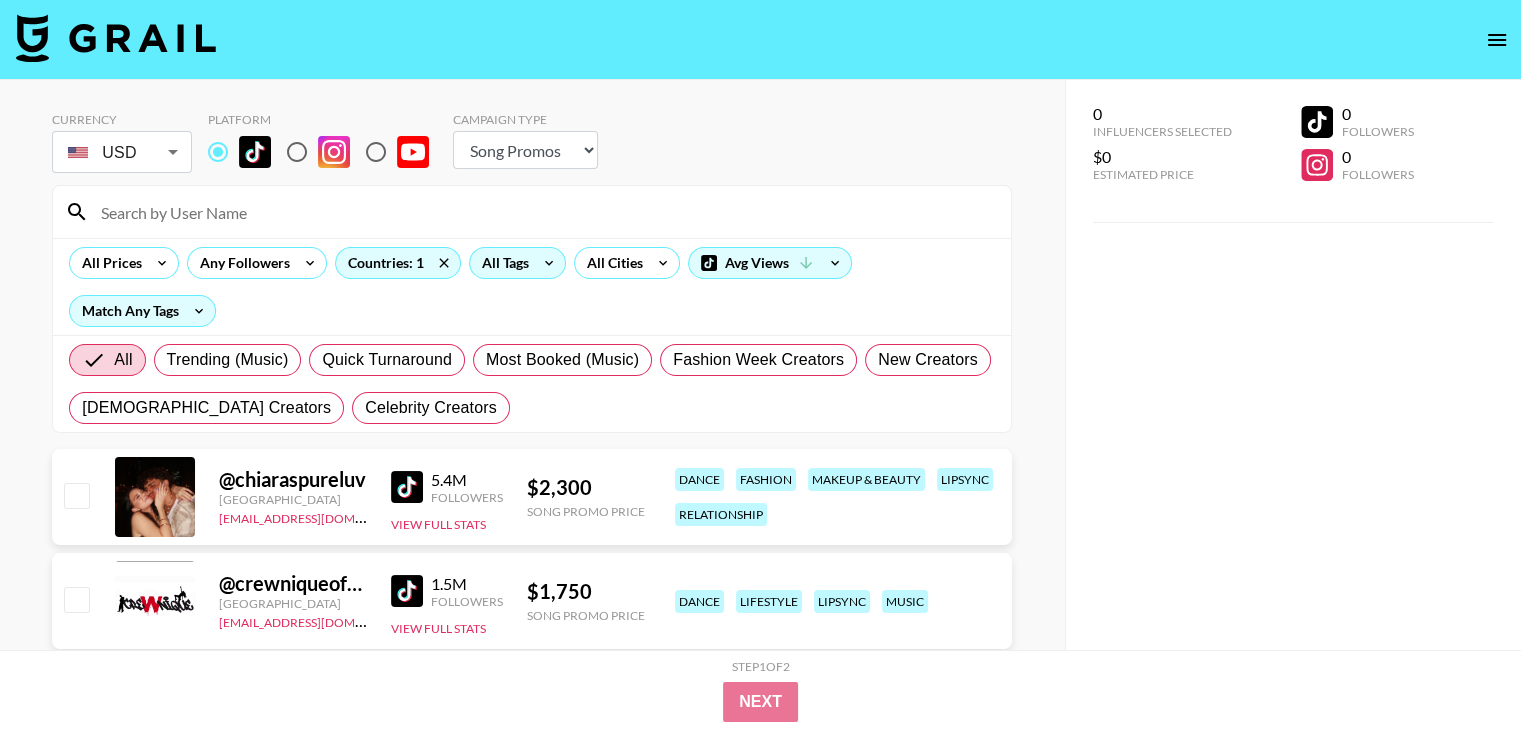 click 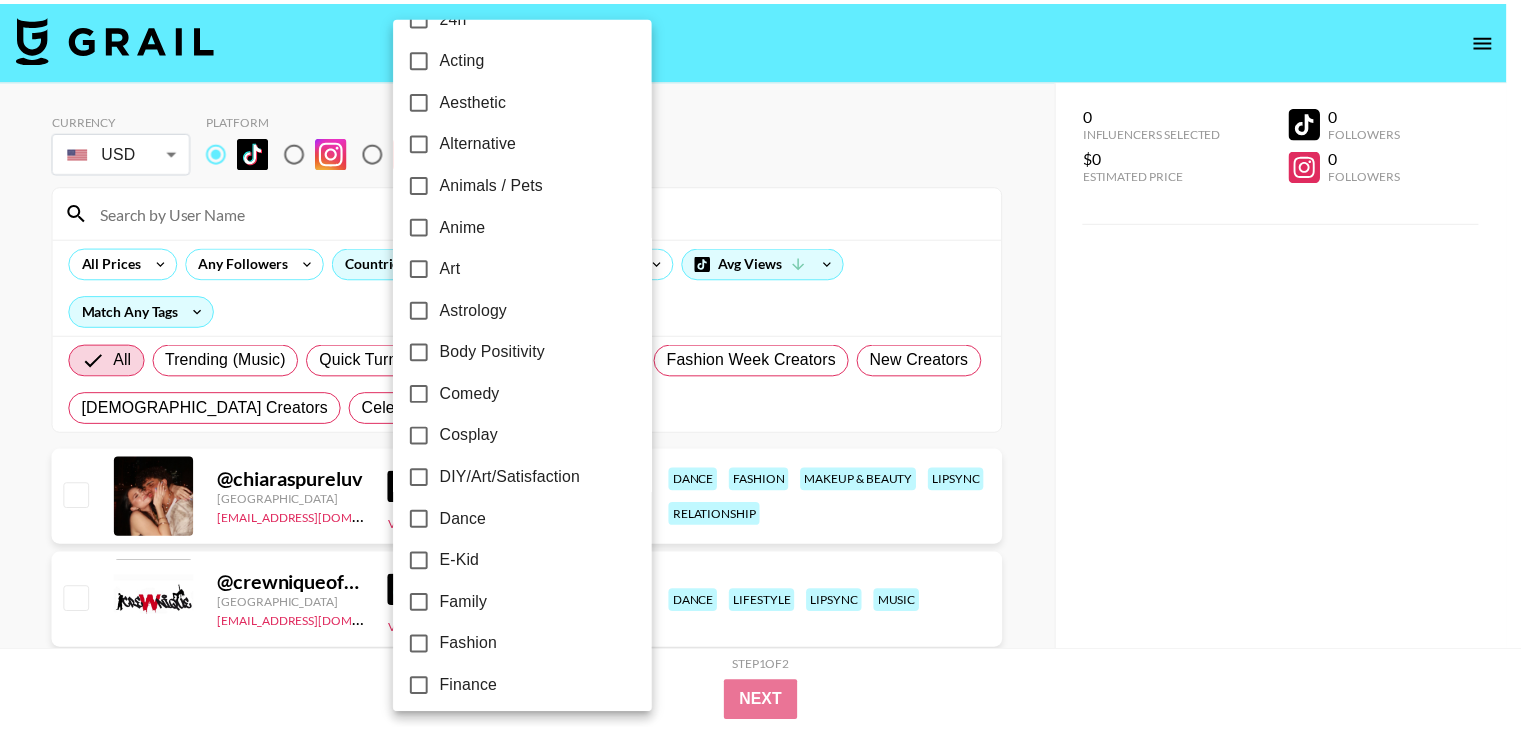 scroll, scrollTop: 0, scrollLeft: 0, axis: both 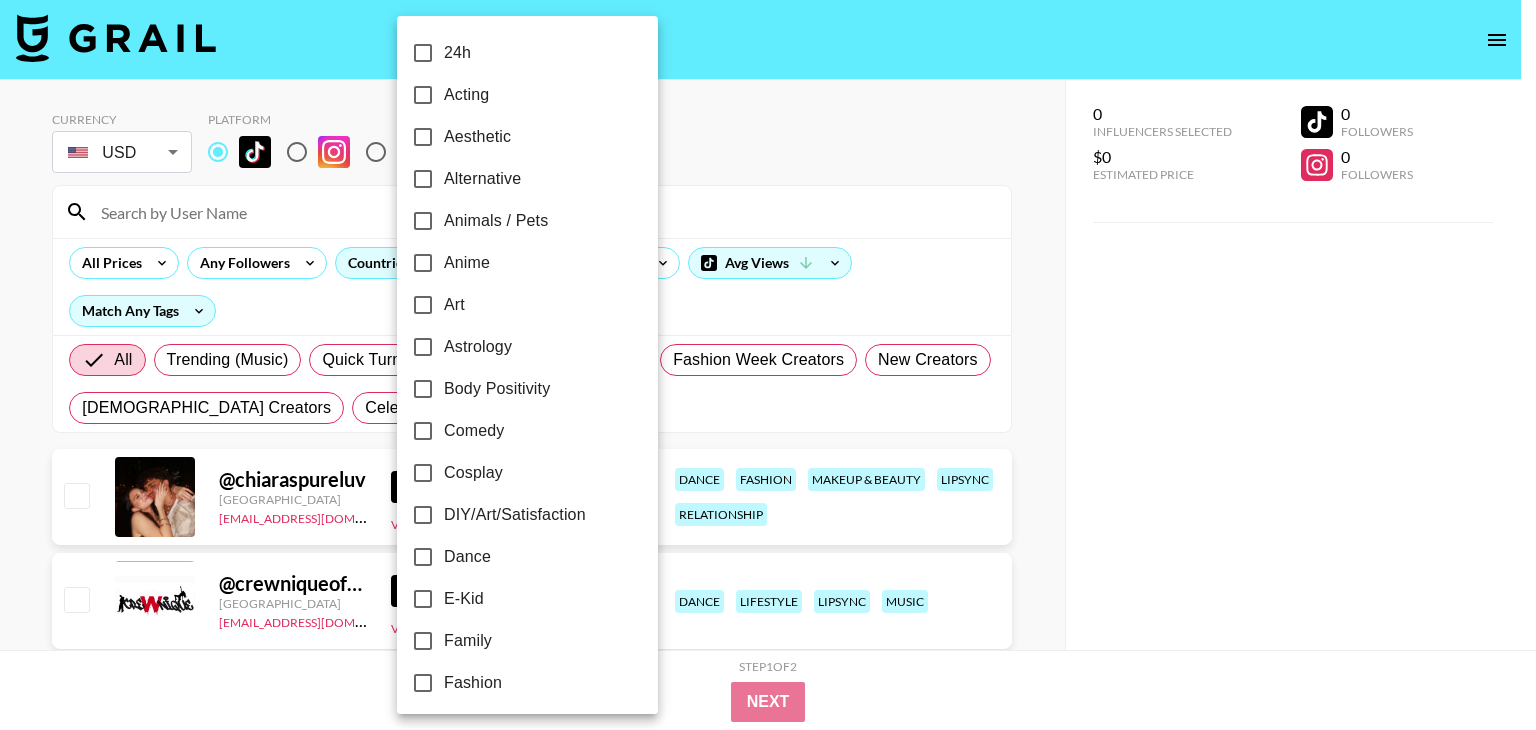 click on "Dance" at bounding box center [467, 557] 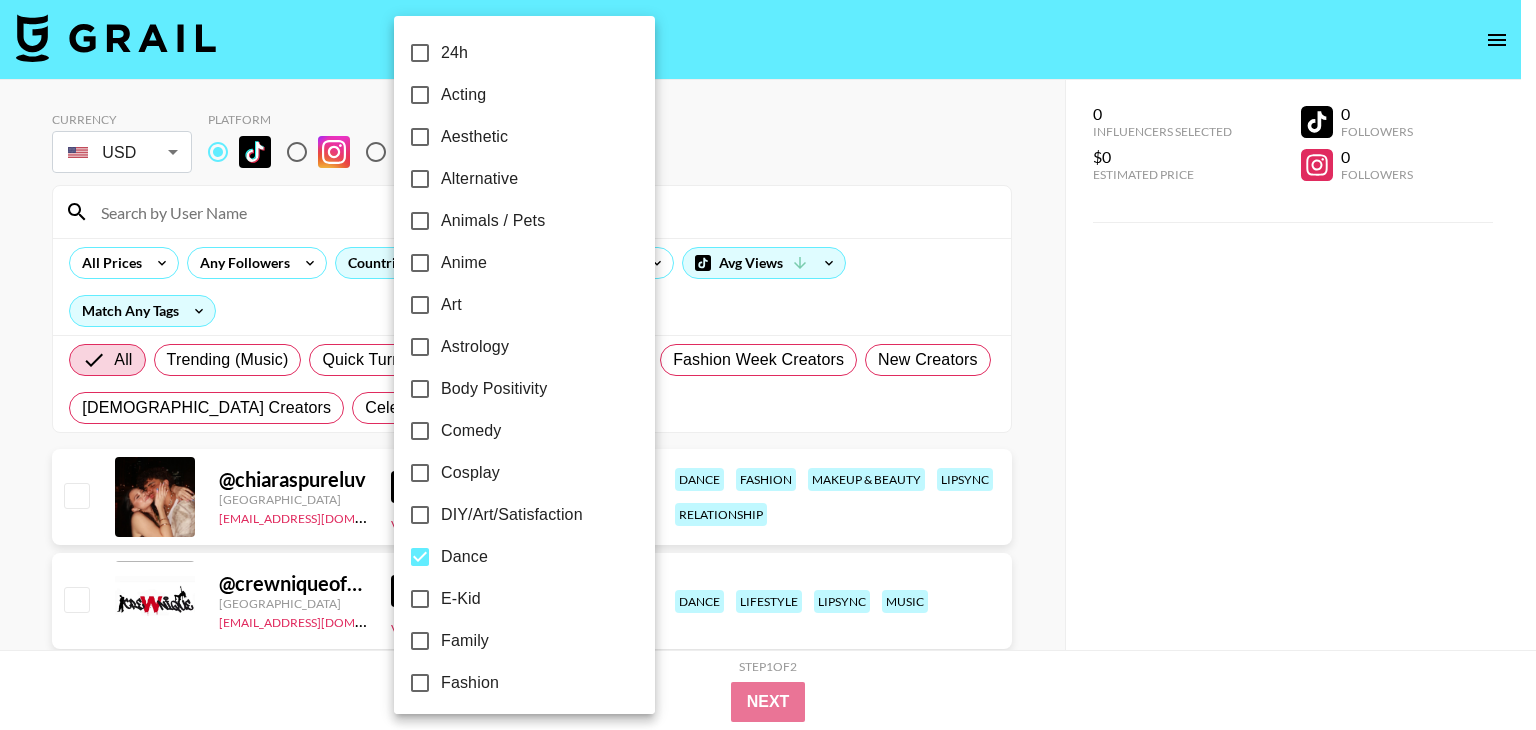 click at bounding box center [768, 365] 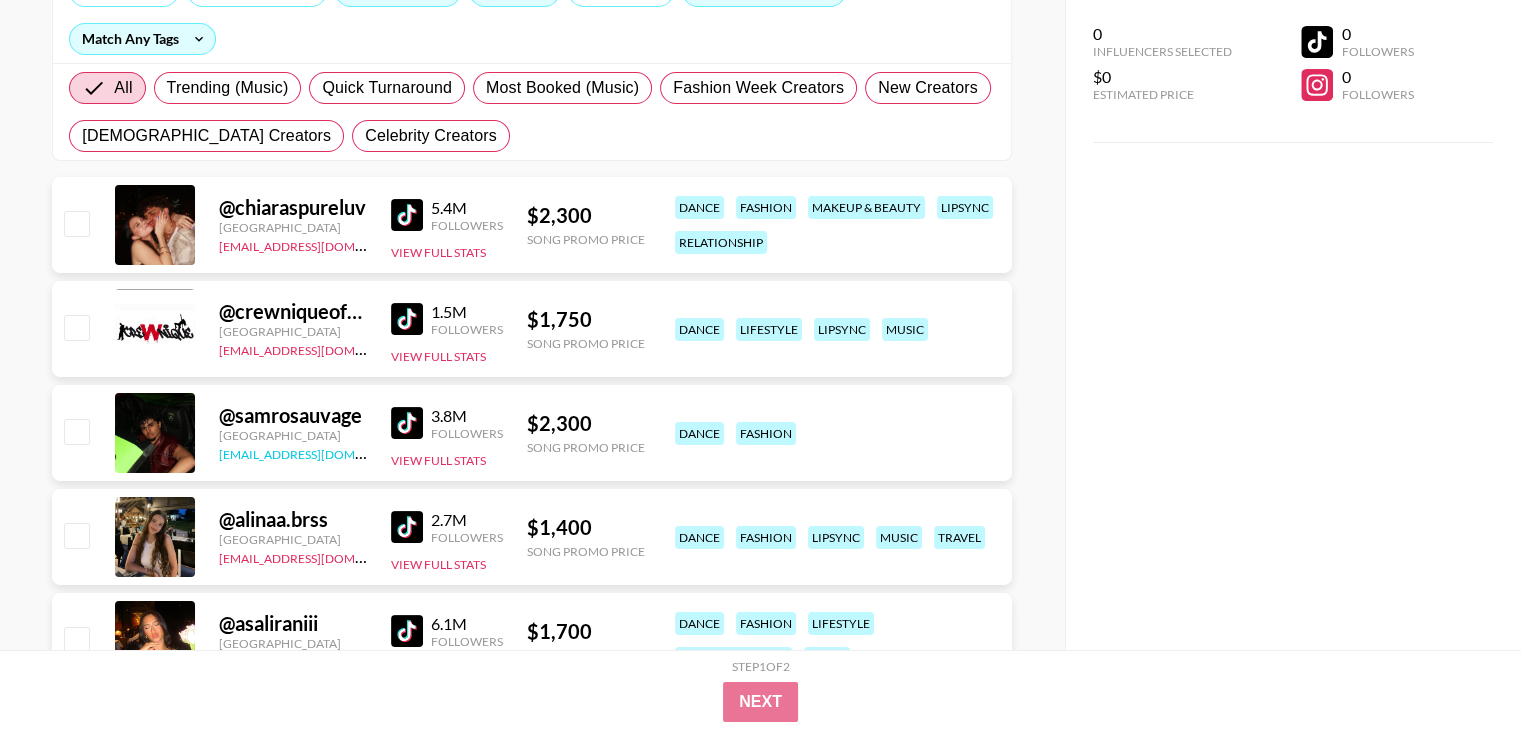 scroll, scrollTop: 333, scrollLeft: 0, axis: vertical 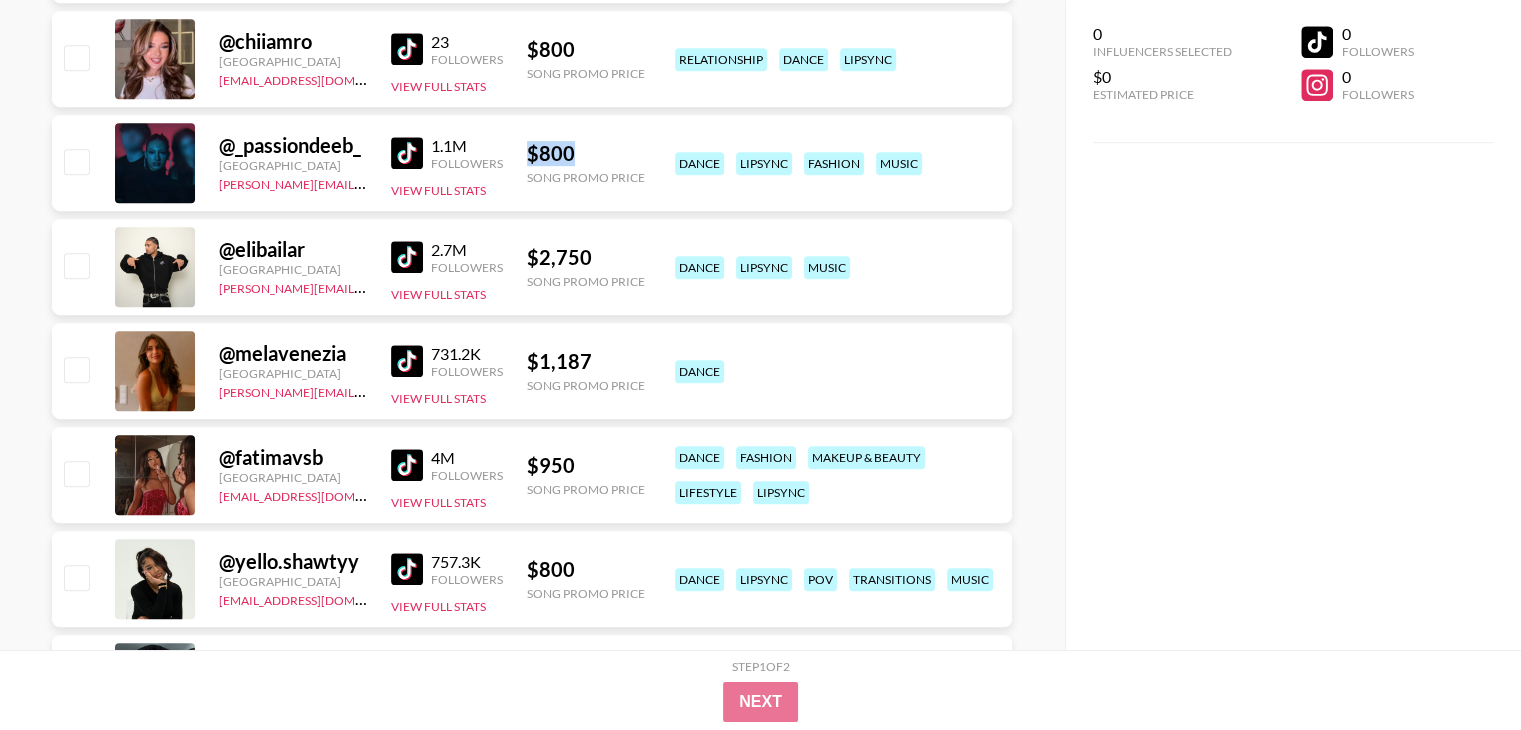 drag, startPoint x: 532, startPoint y: 153, endPoint x: 521, endPoint y: 149, distance: 11.7046995 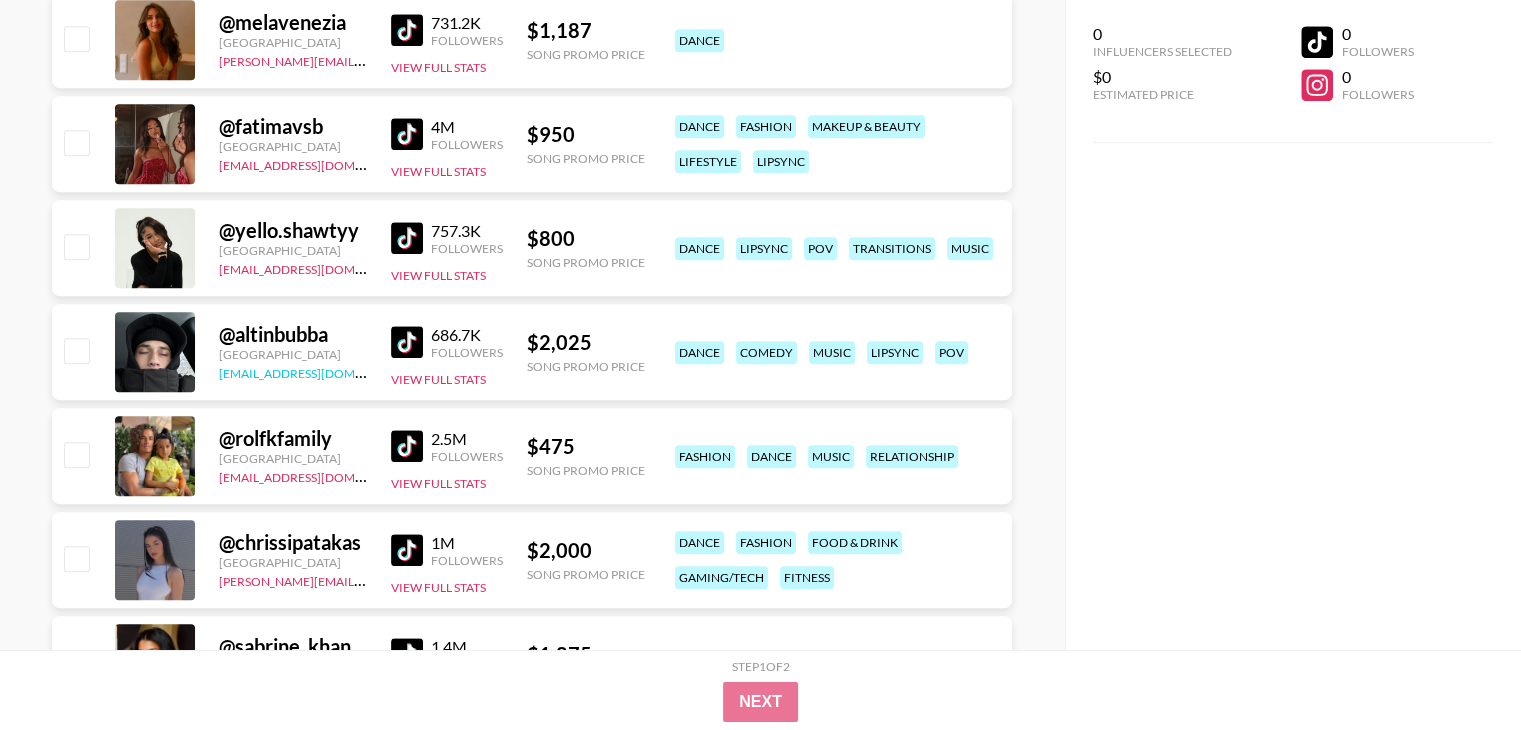 scroll, scrollTop: 1500, scrollLeft: 0, axis: vertical 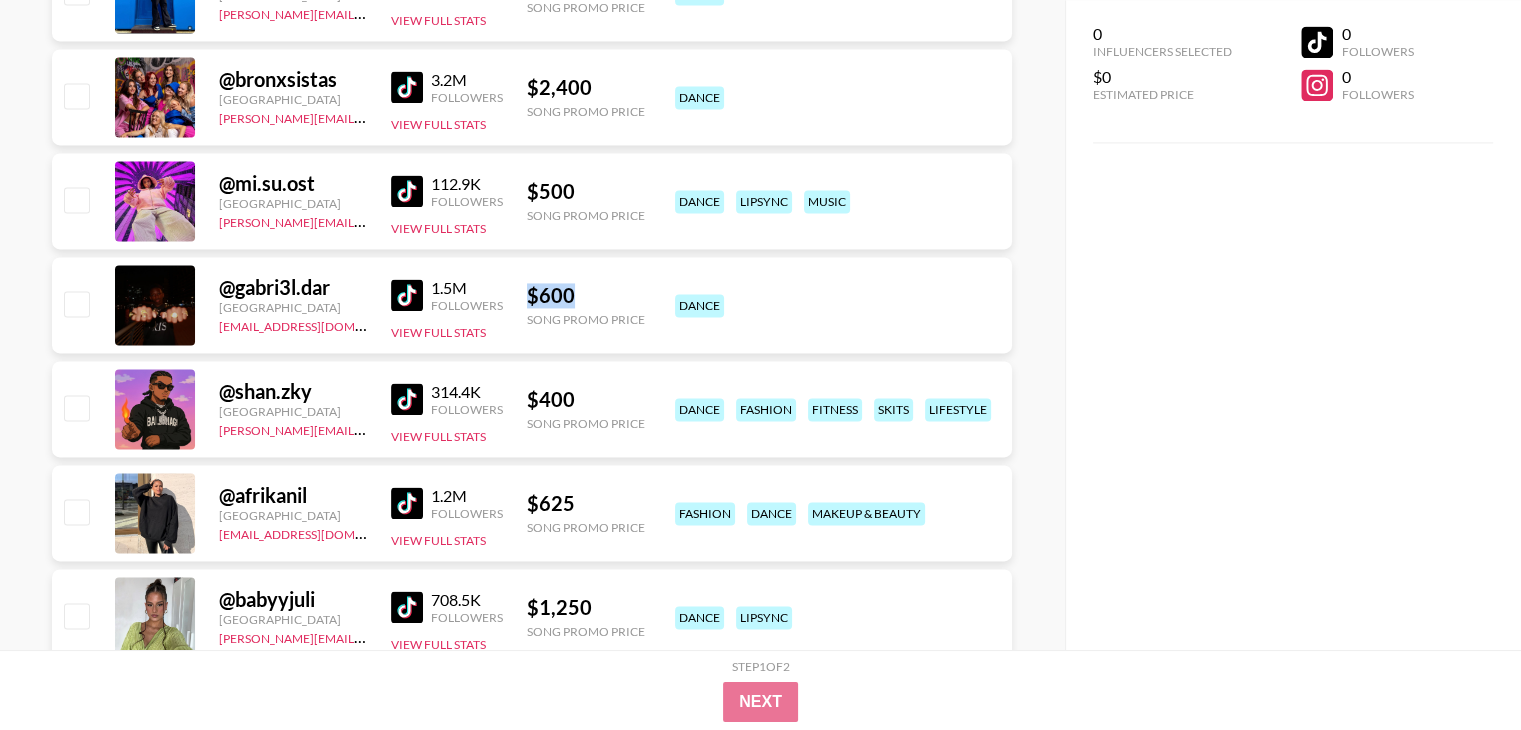 copy on "$ 600" 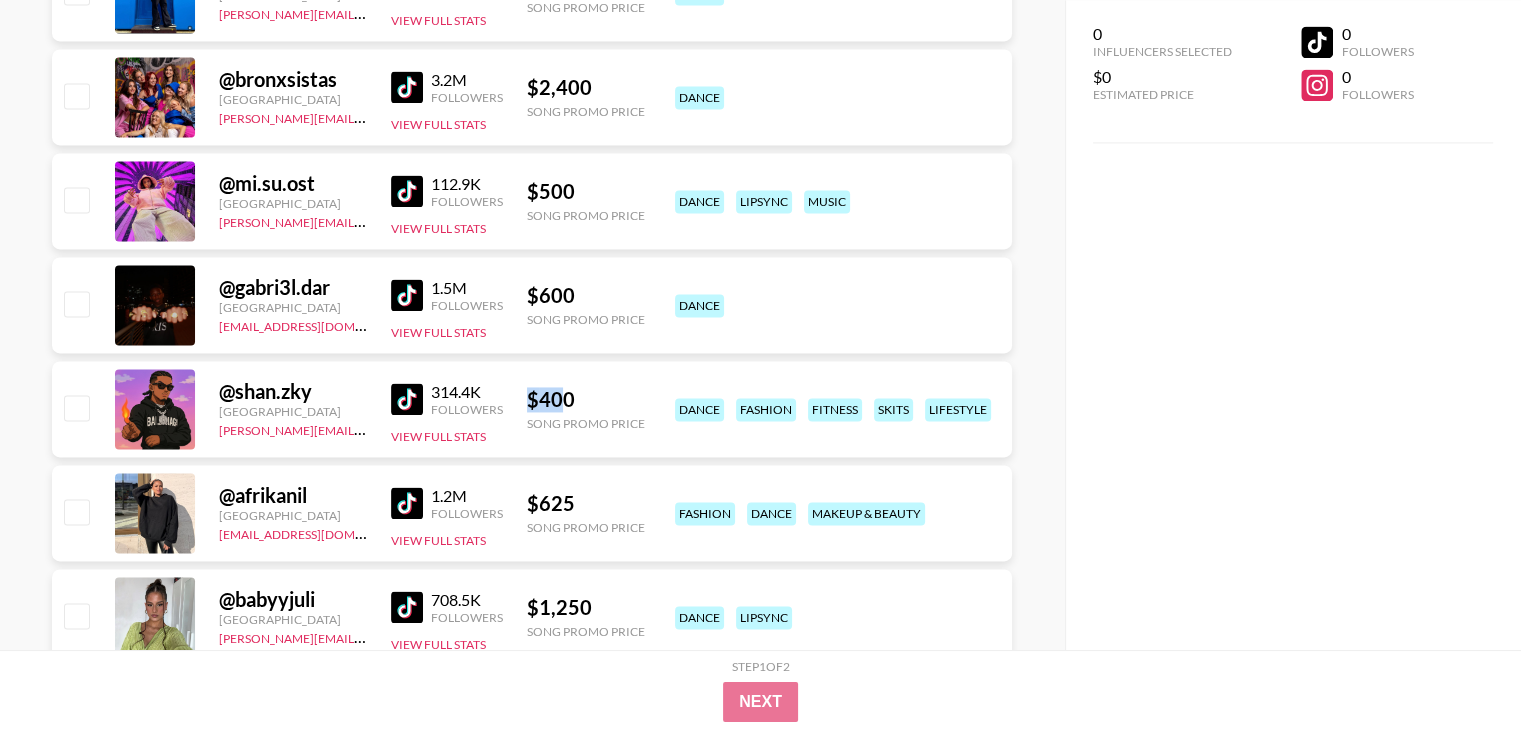 drag, startPoint x: 541, startPoint y: 398, endPoint x: 524, endPoint y: 396, distance: 17.117243 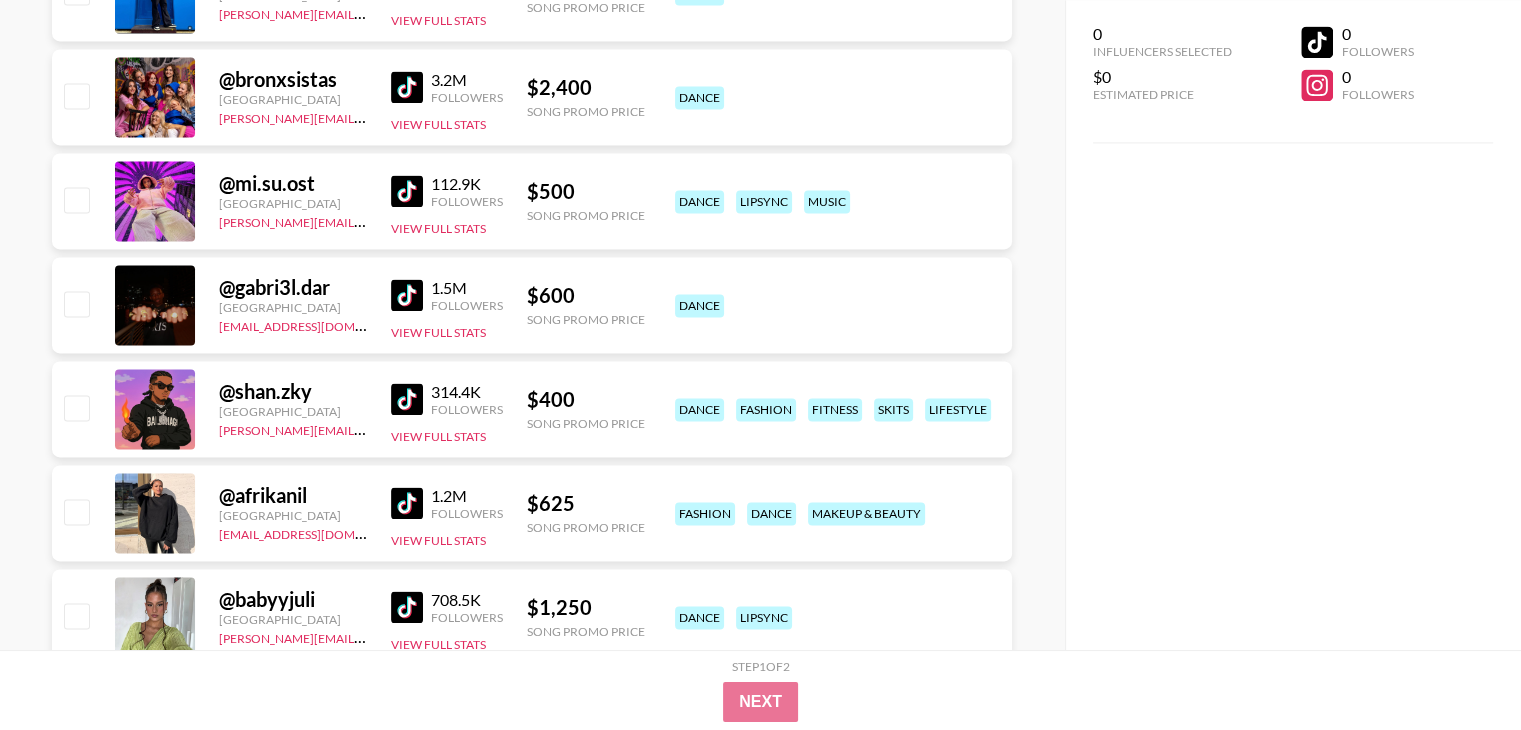 click on "$ 400" at bounding box center [586, 399] 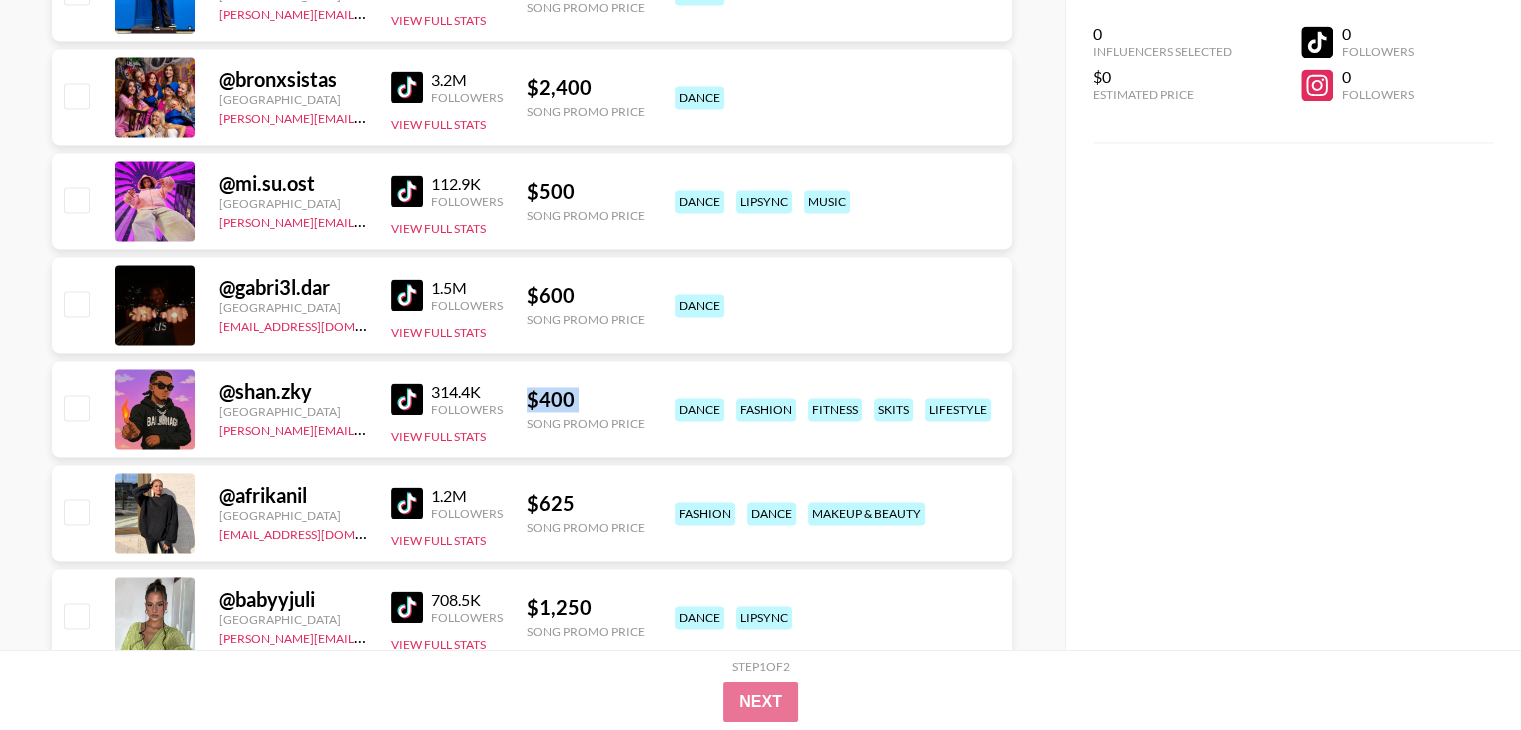 click on "$ 400" at bounding box center [586, 399] 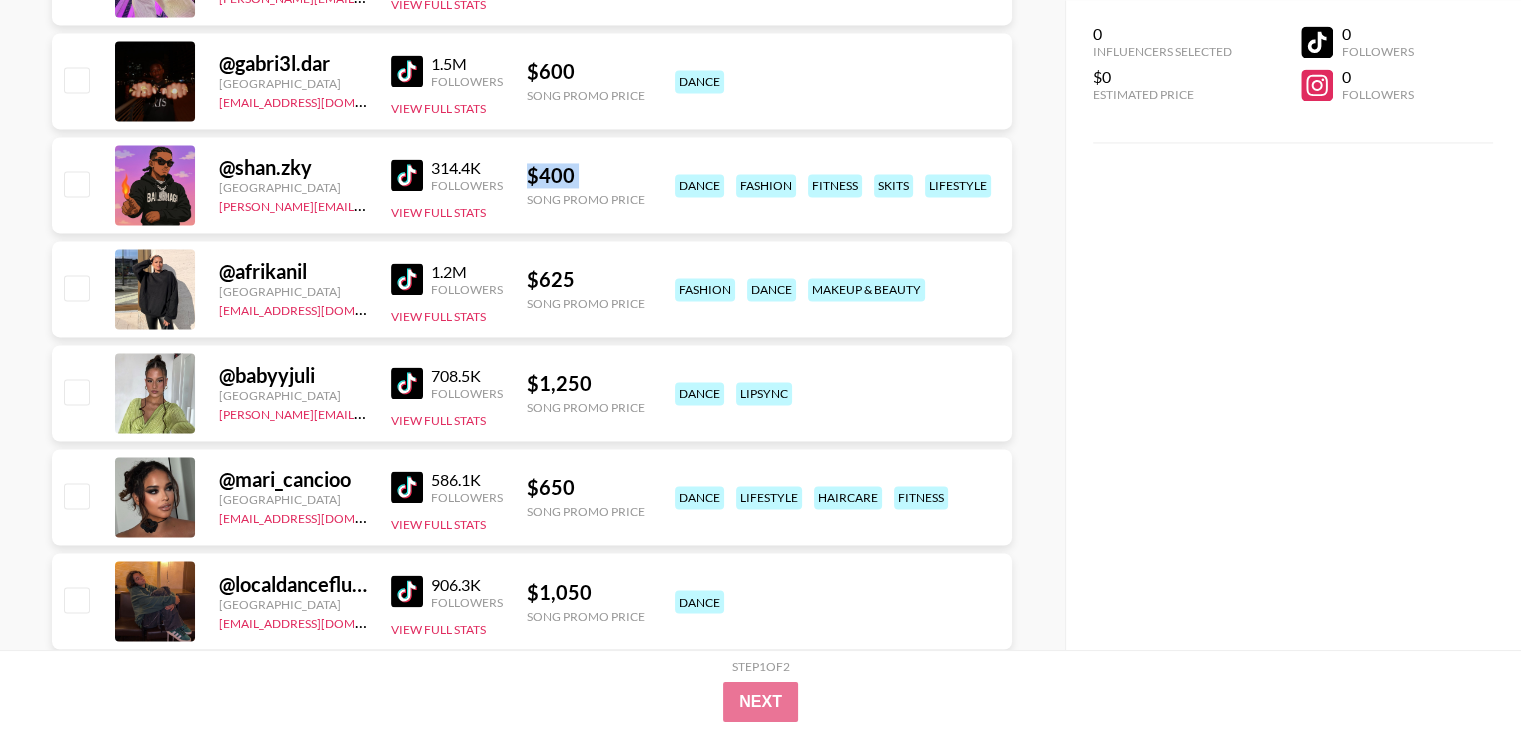 scroll, scrollTop: 3333, scrollLeft: 0, axis: vertical 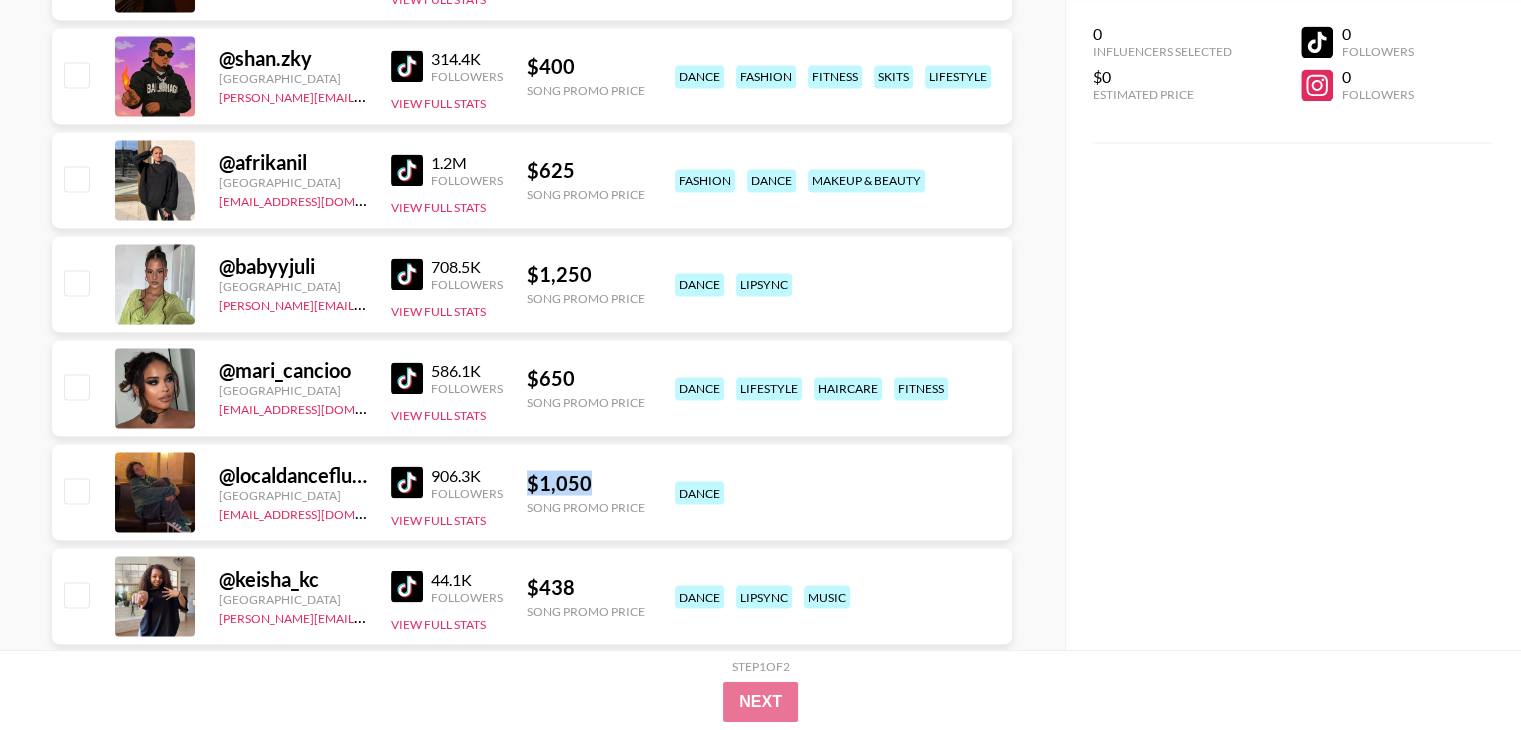 drag, startPoint x: 543, startPoint y: 478, endPoint x: 529, endPoint y: 478, distance: 14 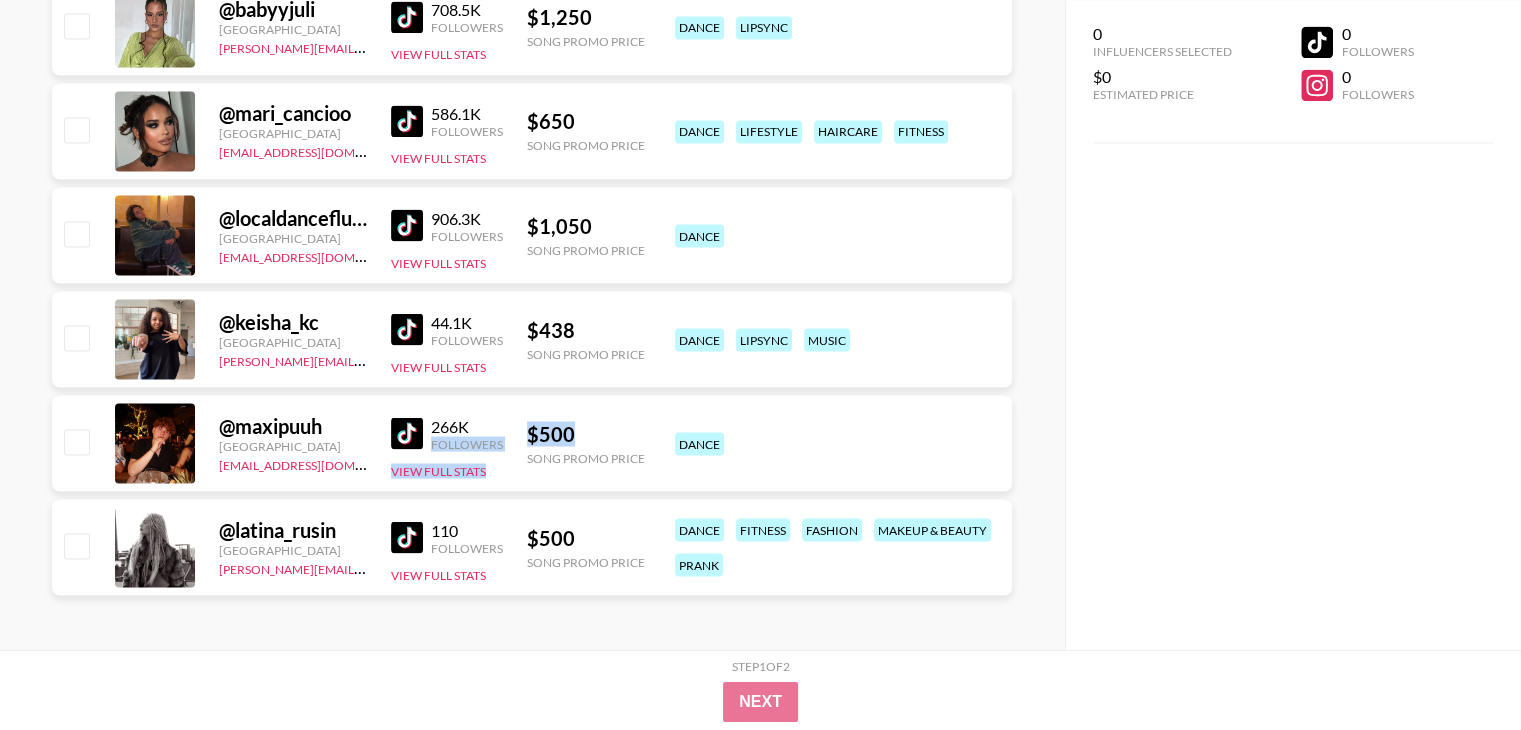 drag, startPoint x: 520, startPoint y: 426, endPoint x: 504, endPoint y: 426, distance: 16 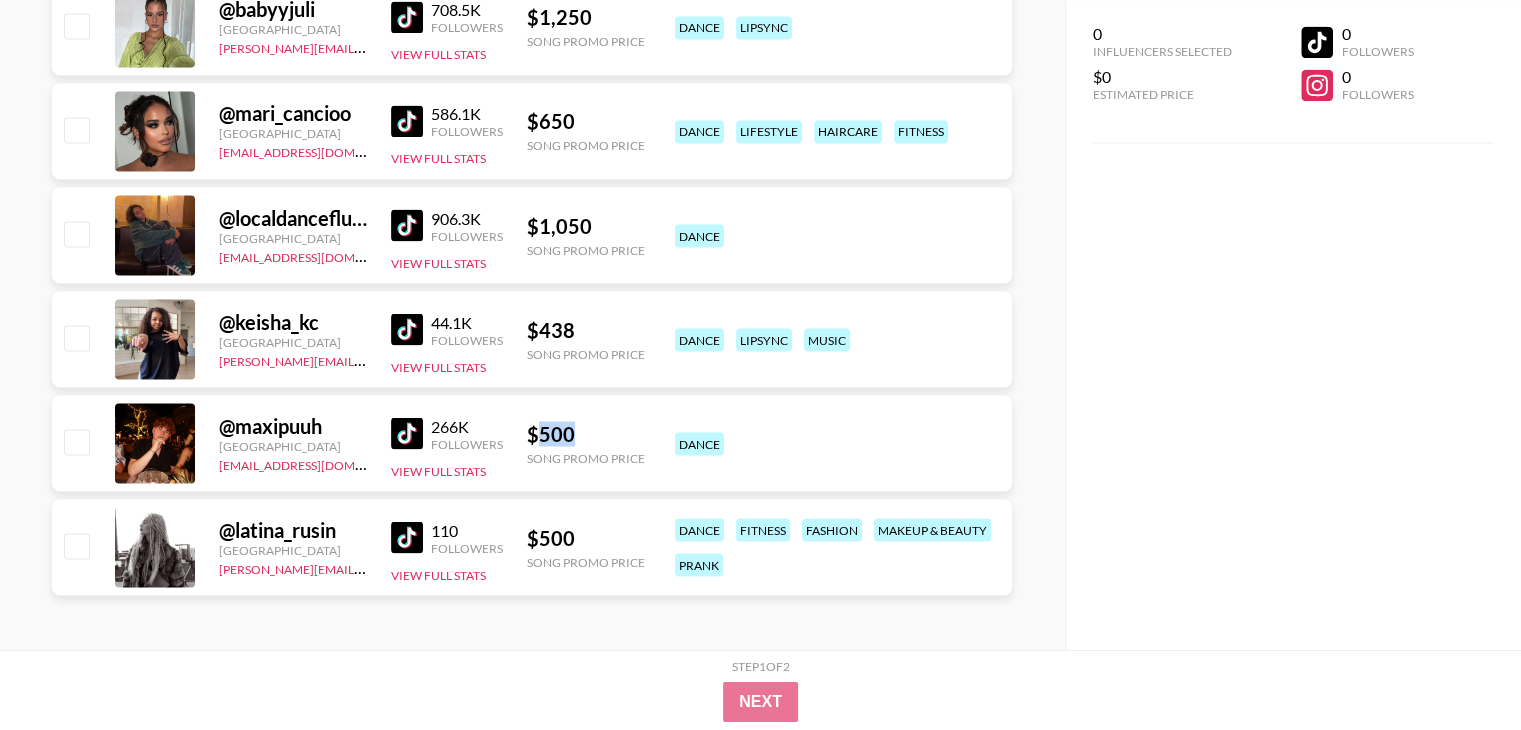 click on "$ 500" at bounding box center (586, 433) 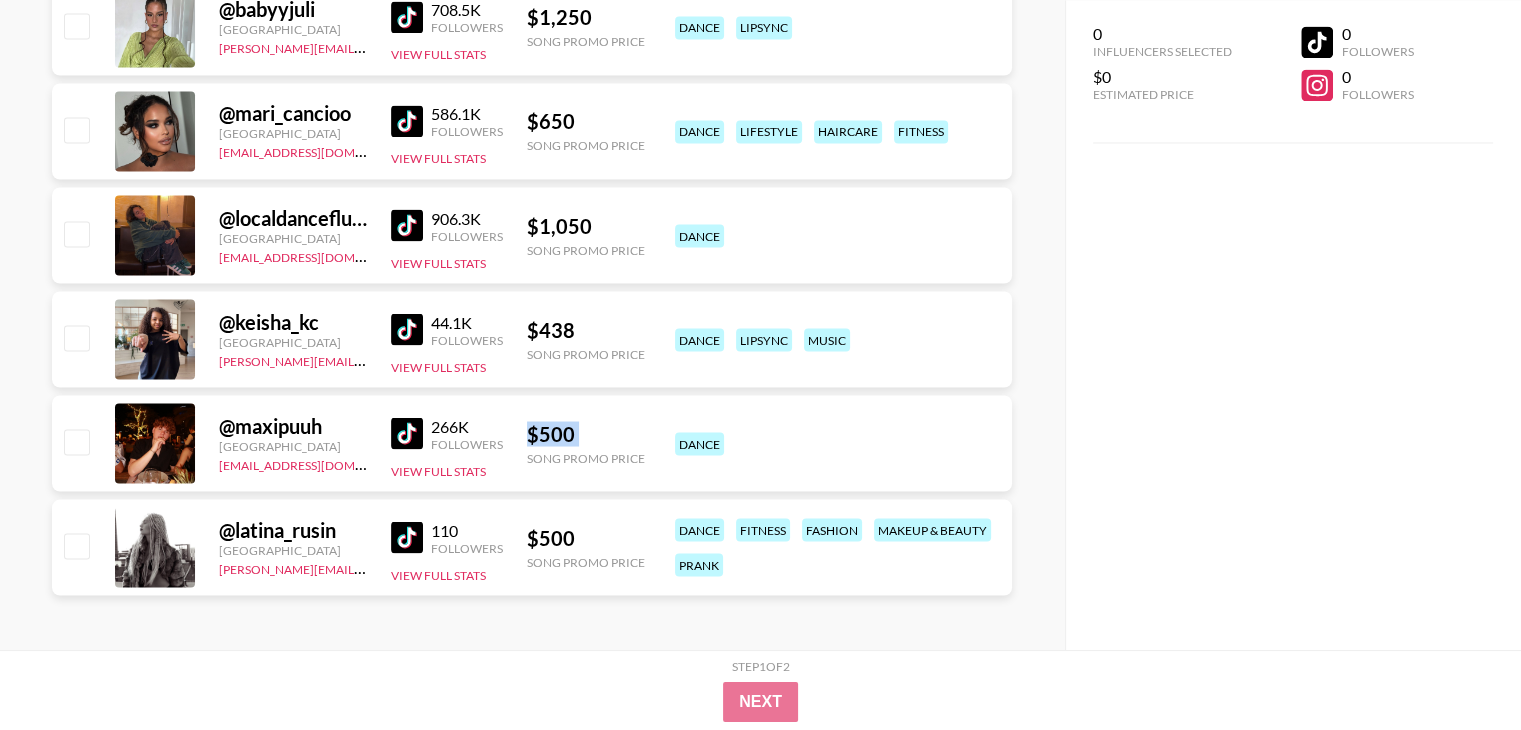 click on "$ 500" at bounding box center (586, 433) 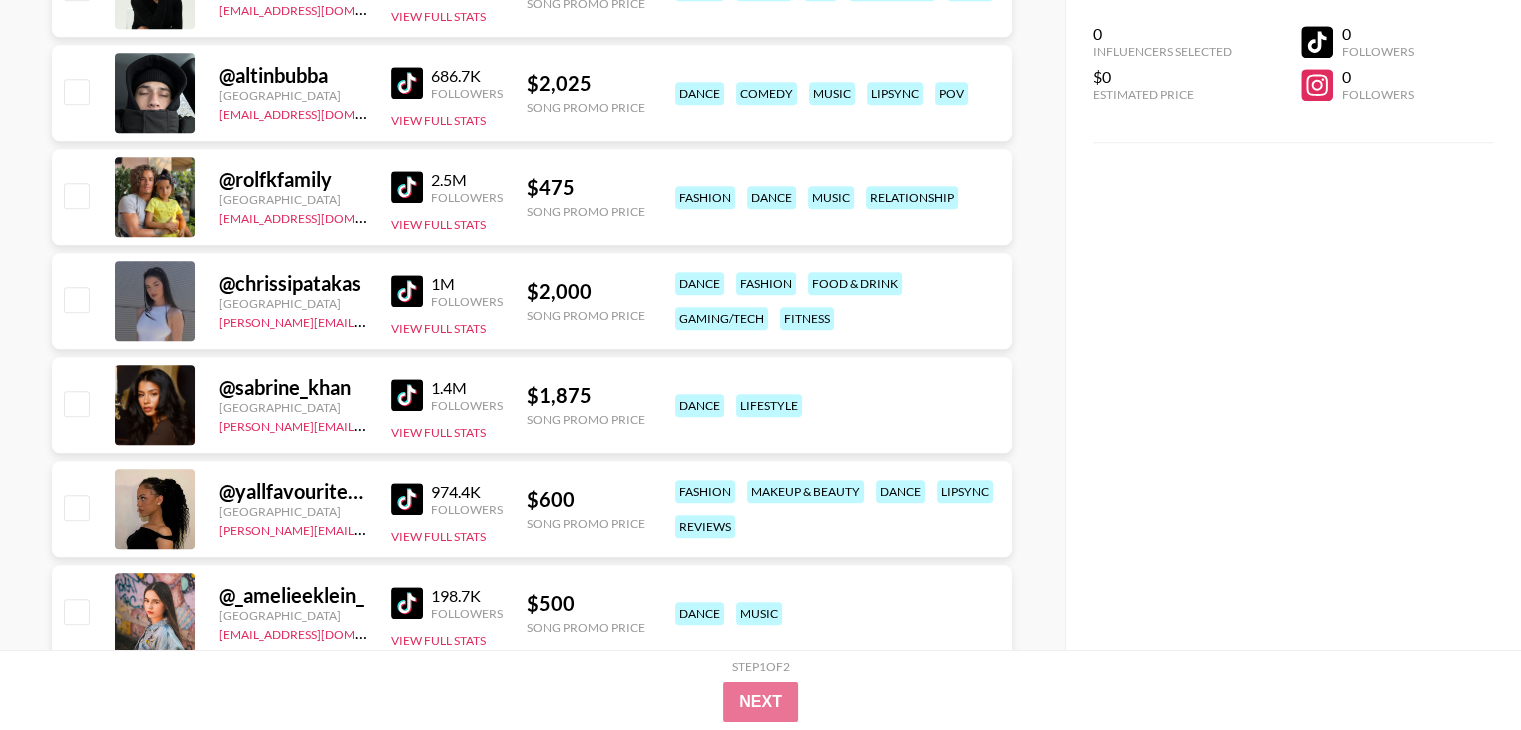 click on "0 Influencers Selected $0 Estimated Price 0 Followers 0 Followers" at bounding box center [1293, 325] 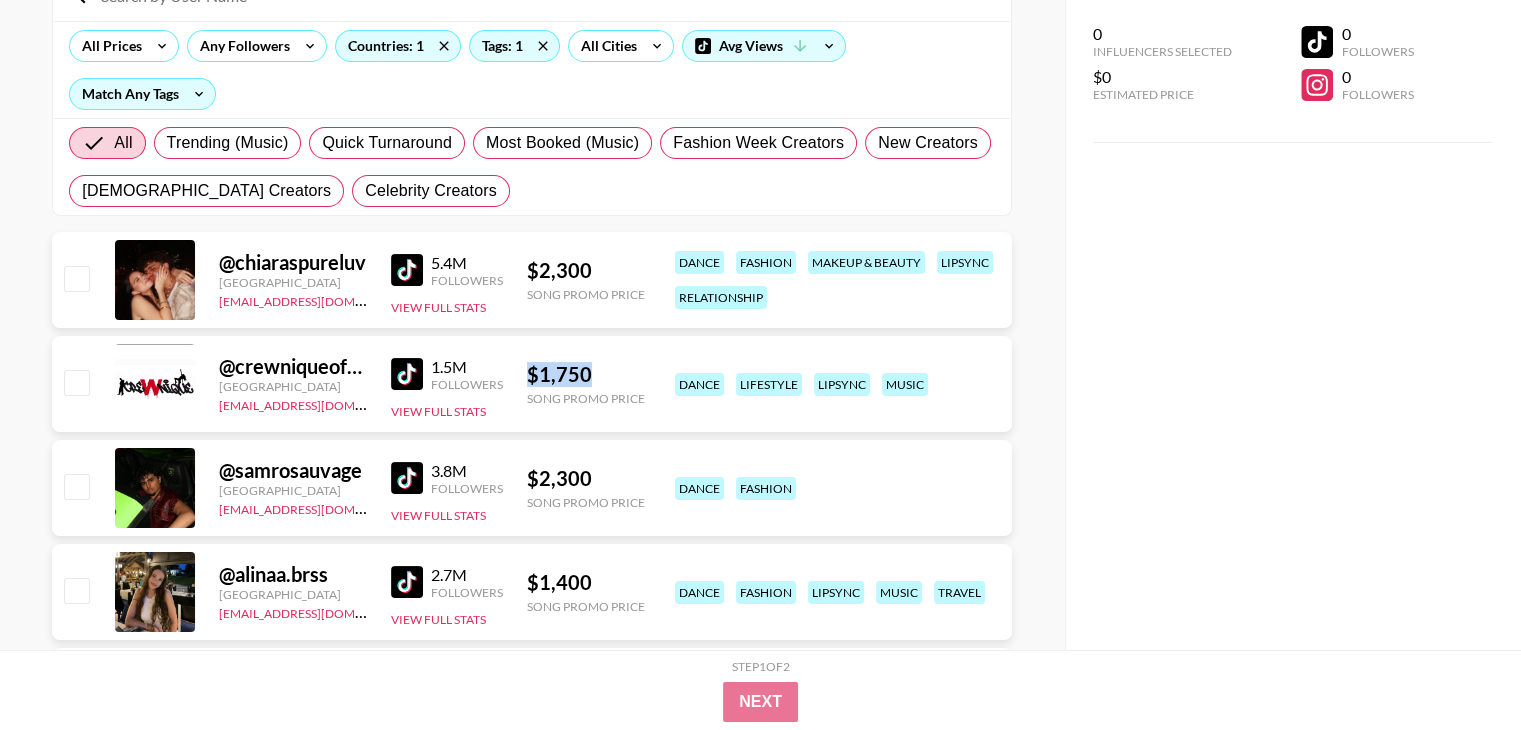 copy on "$ 1,750" 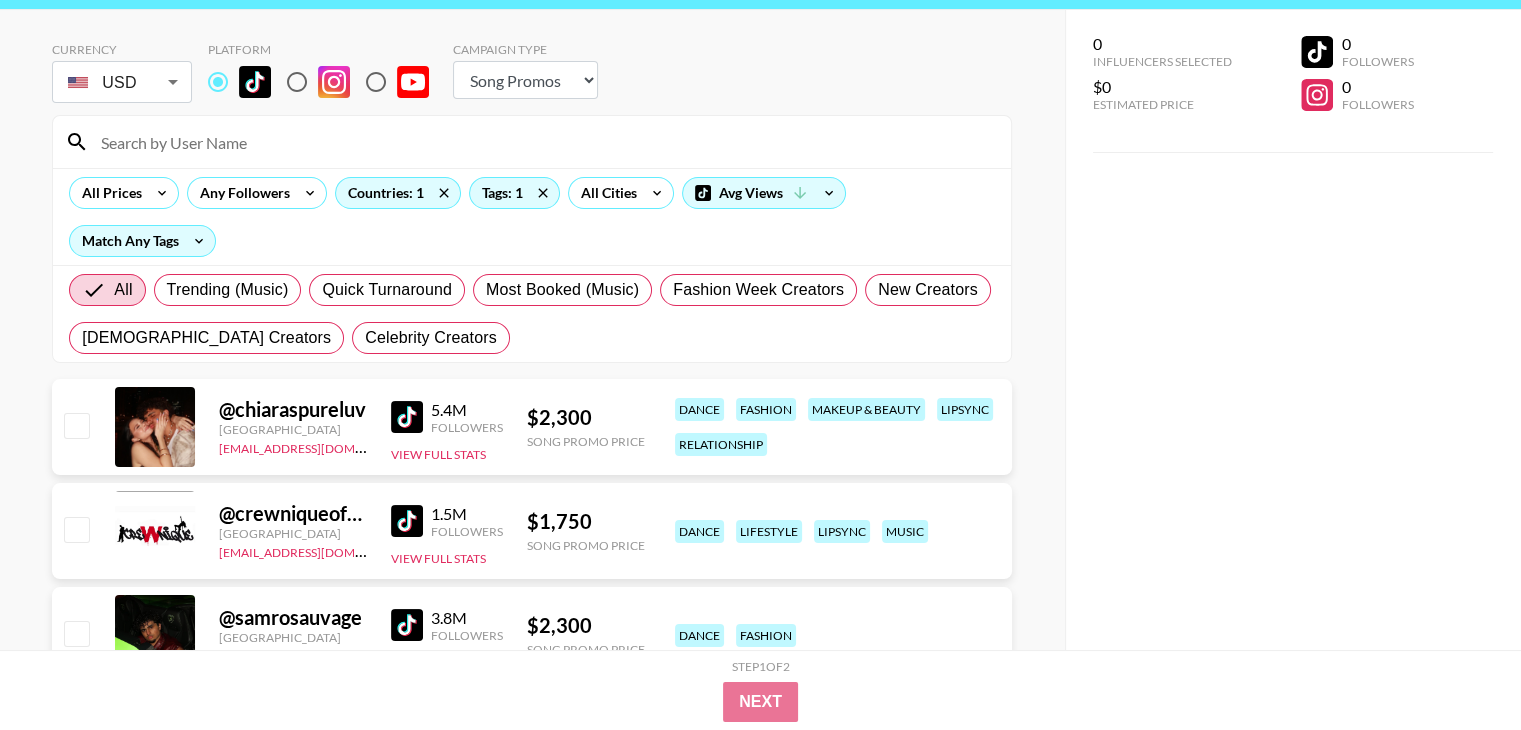 scroll, scrollTop: 0, scrollLeft: 0, axis: both 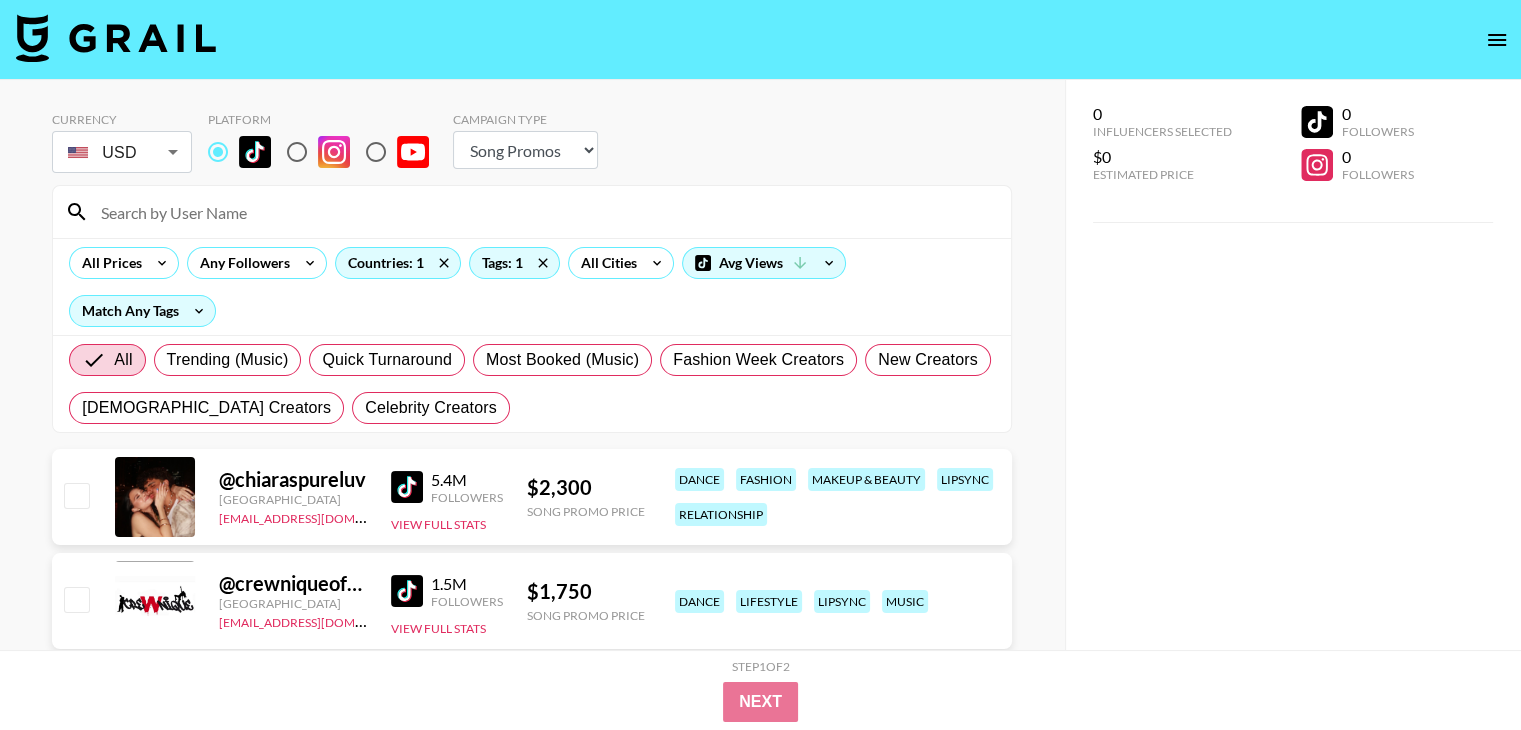 click at bounding box center [544, 212] 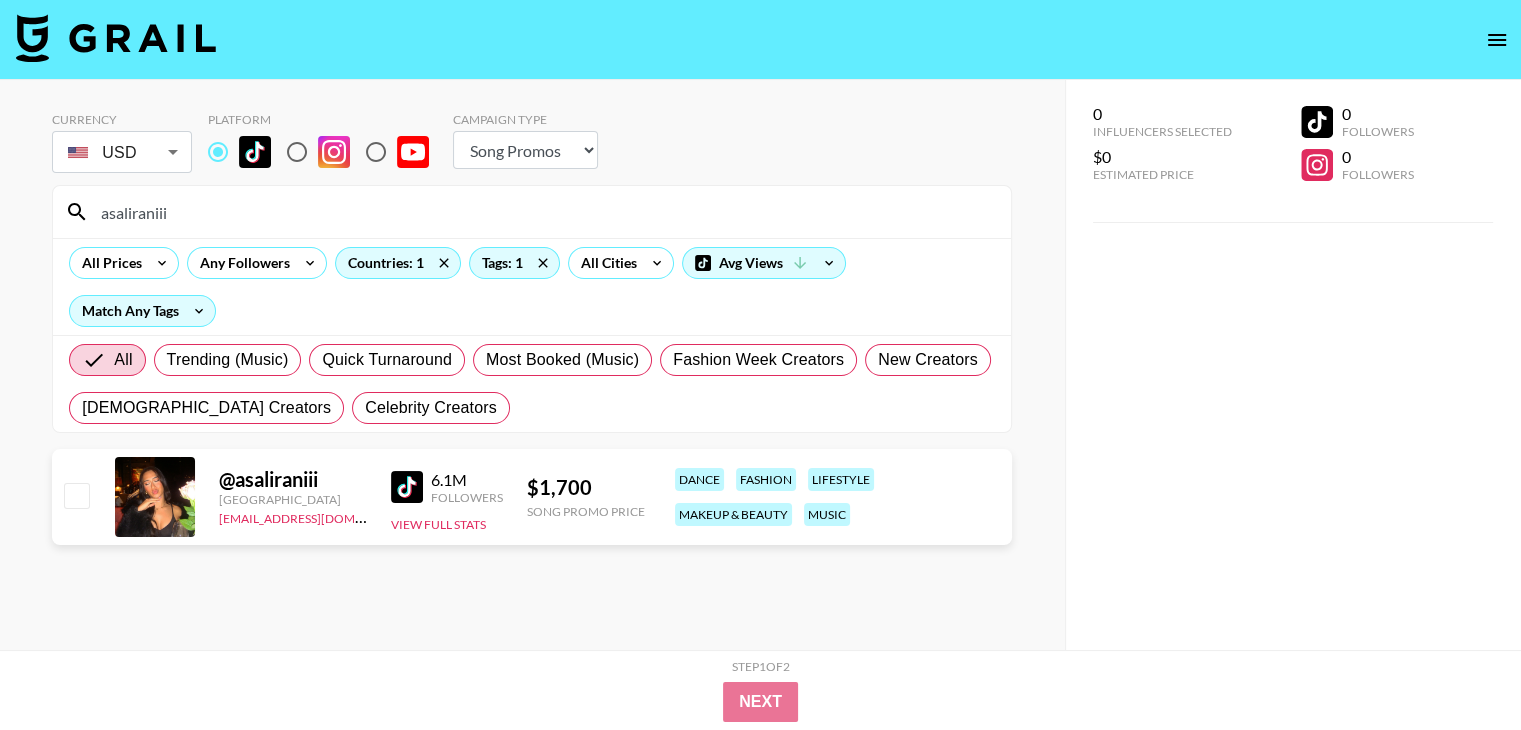 click on "asaliraniii" at bounding box center (544, 212) 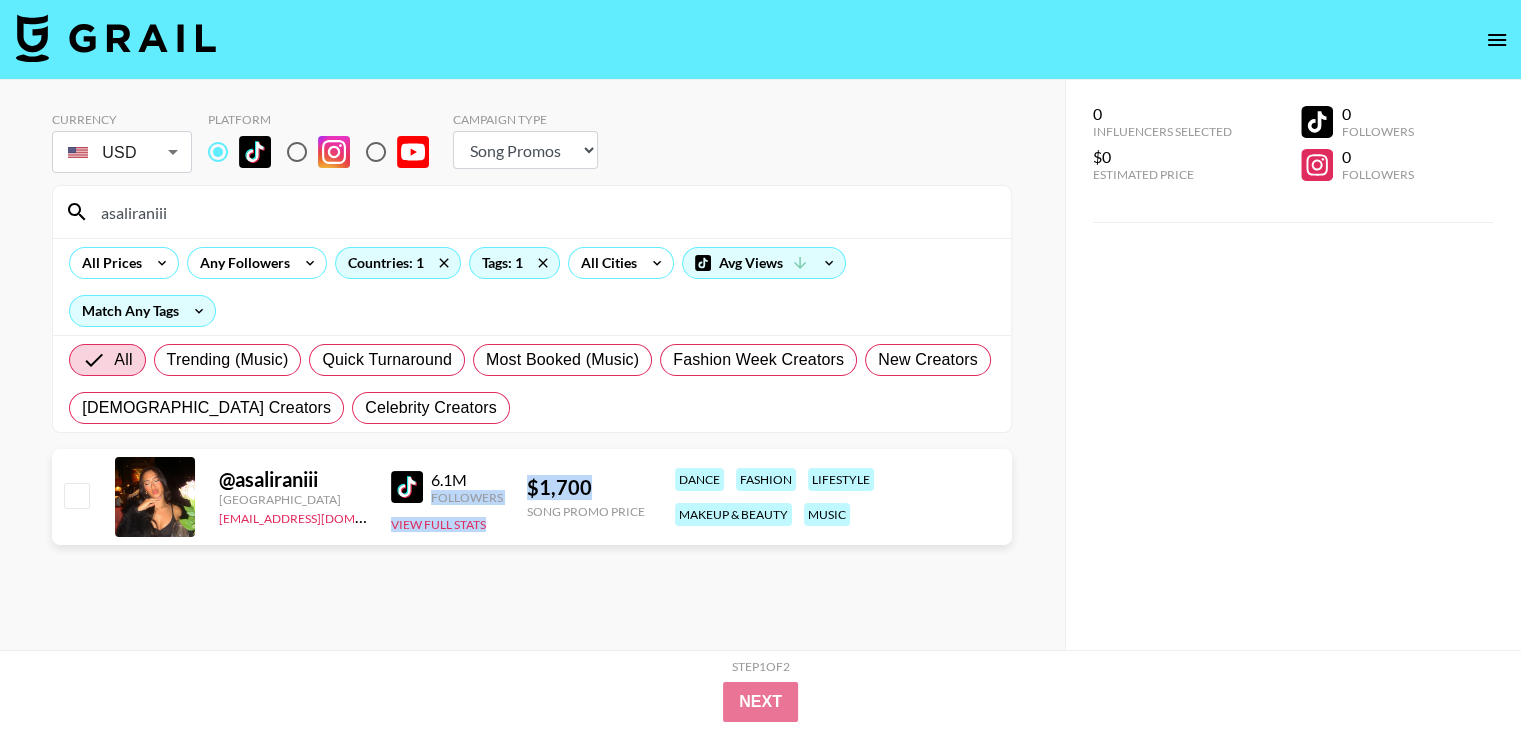 drag, startPoint x: 536, startPoint y: 478, endPoint x: 509, endPoint y: 478, distance: 27 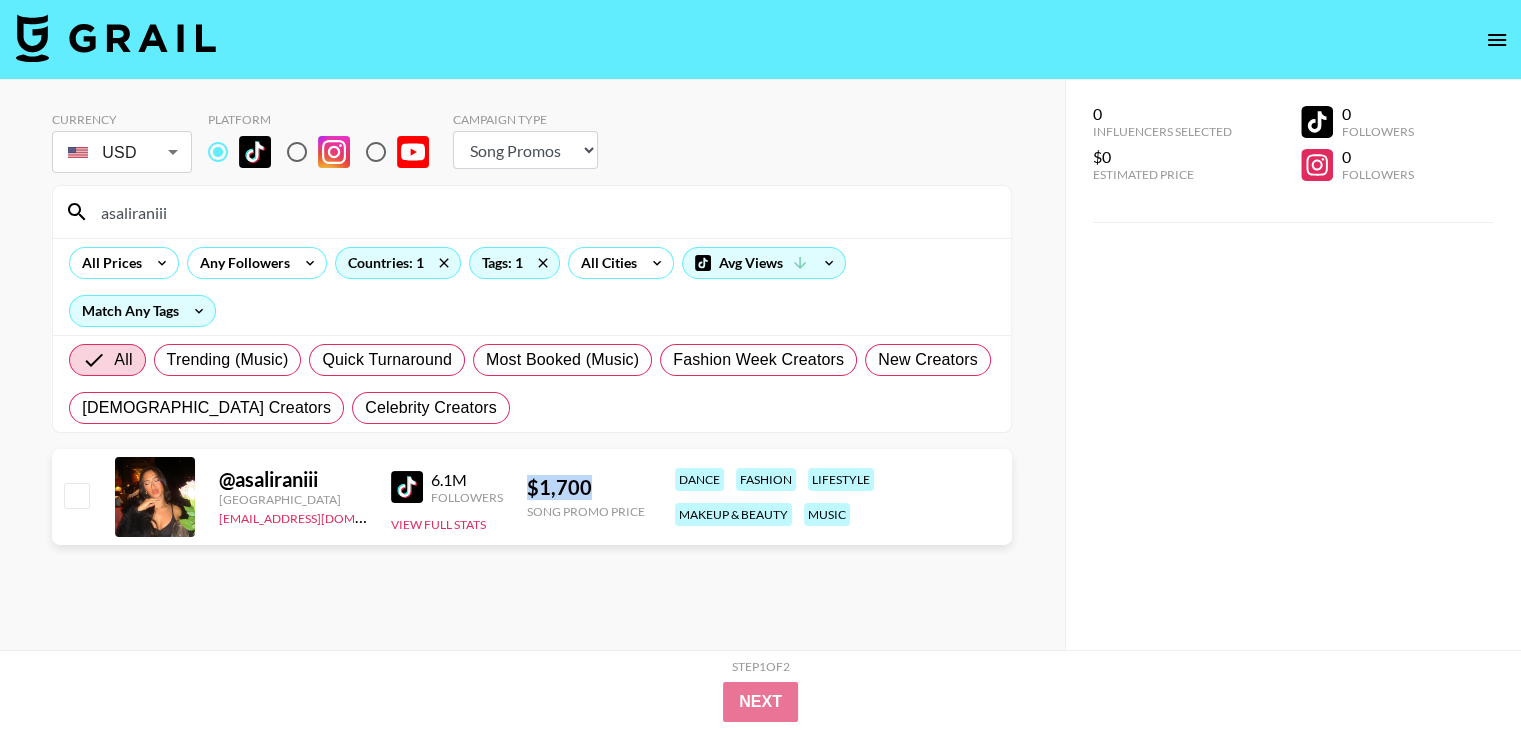 drag, startPoint x: 527, startPoint y: 487, endPoint x: 591, endPoint y: 490, distance: 64.070274 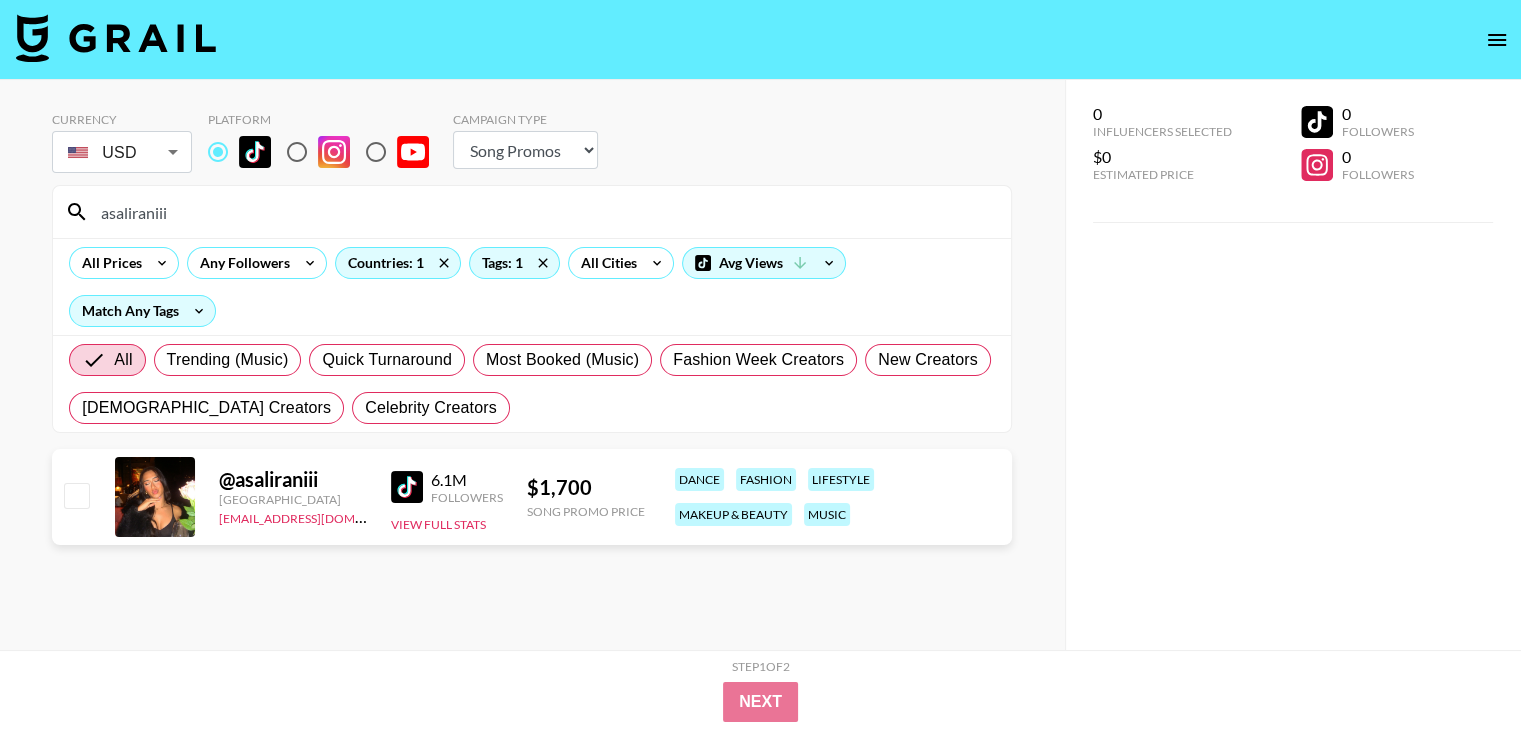 click on "asaliraniii" at bounding box center (544, 212) 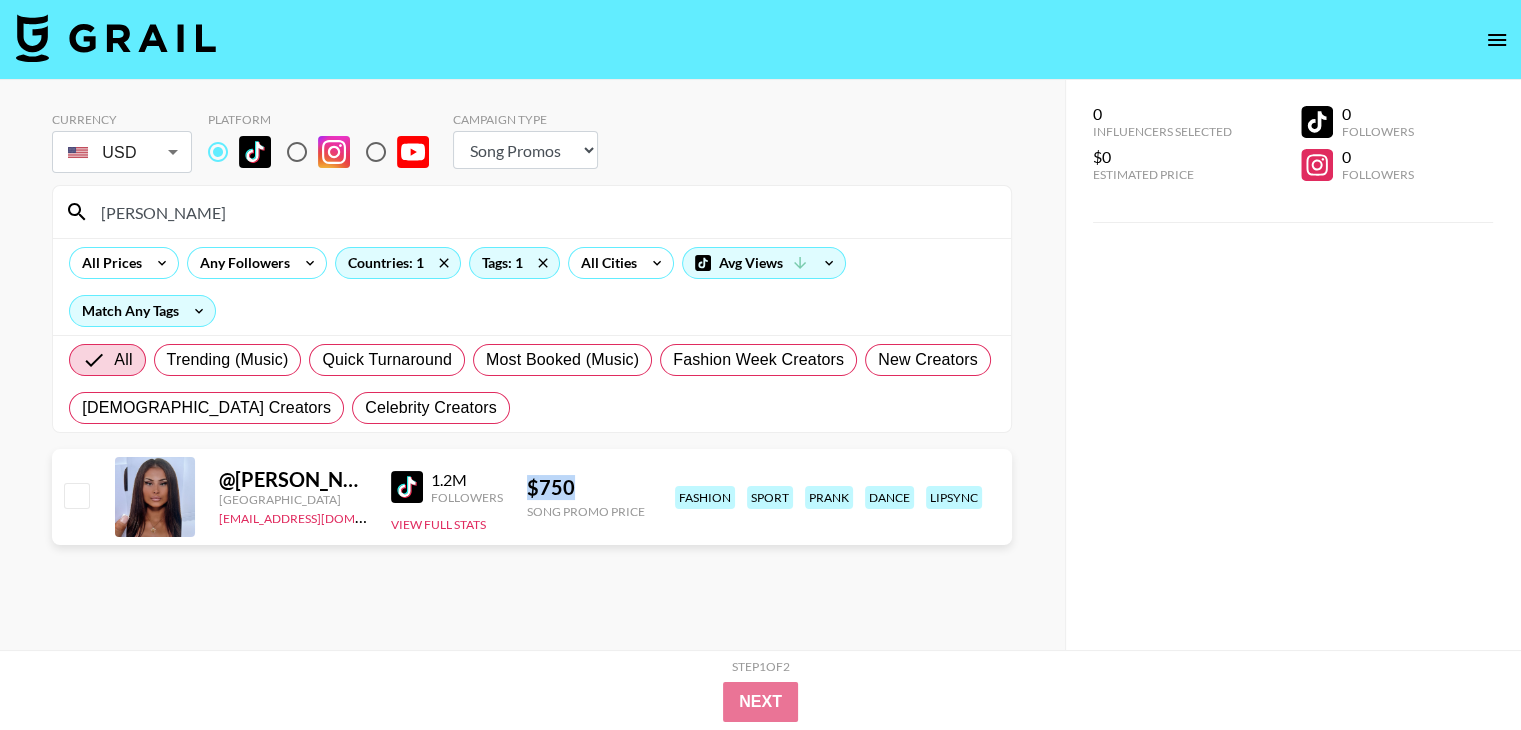 copy on "$ 750" 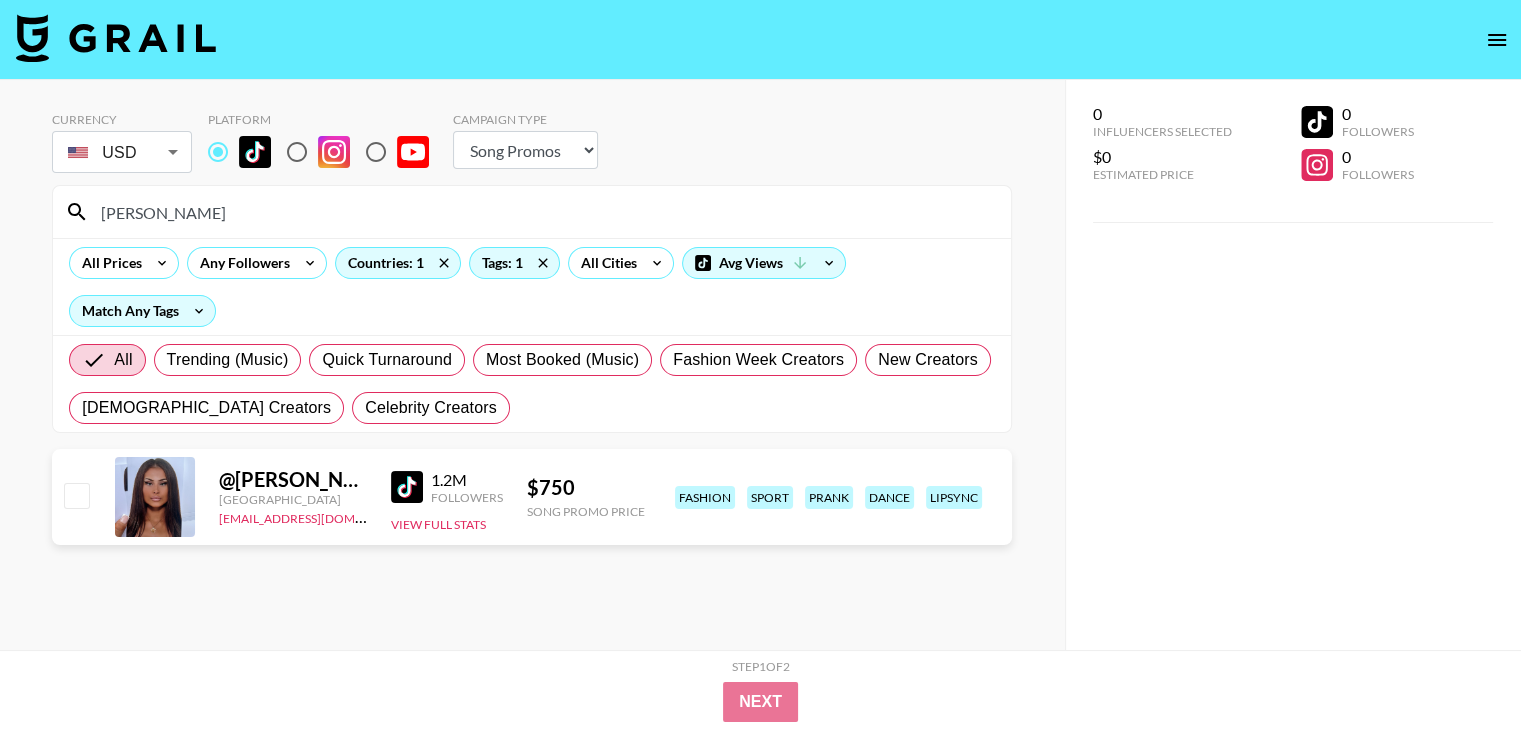 click on "All Prices Any Followers Countries: 1 Tags: 1 All Cities Avg Views Match Any Tags" at bounding box center [532, 286] 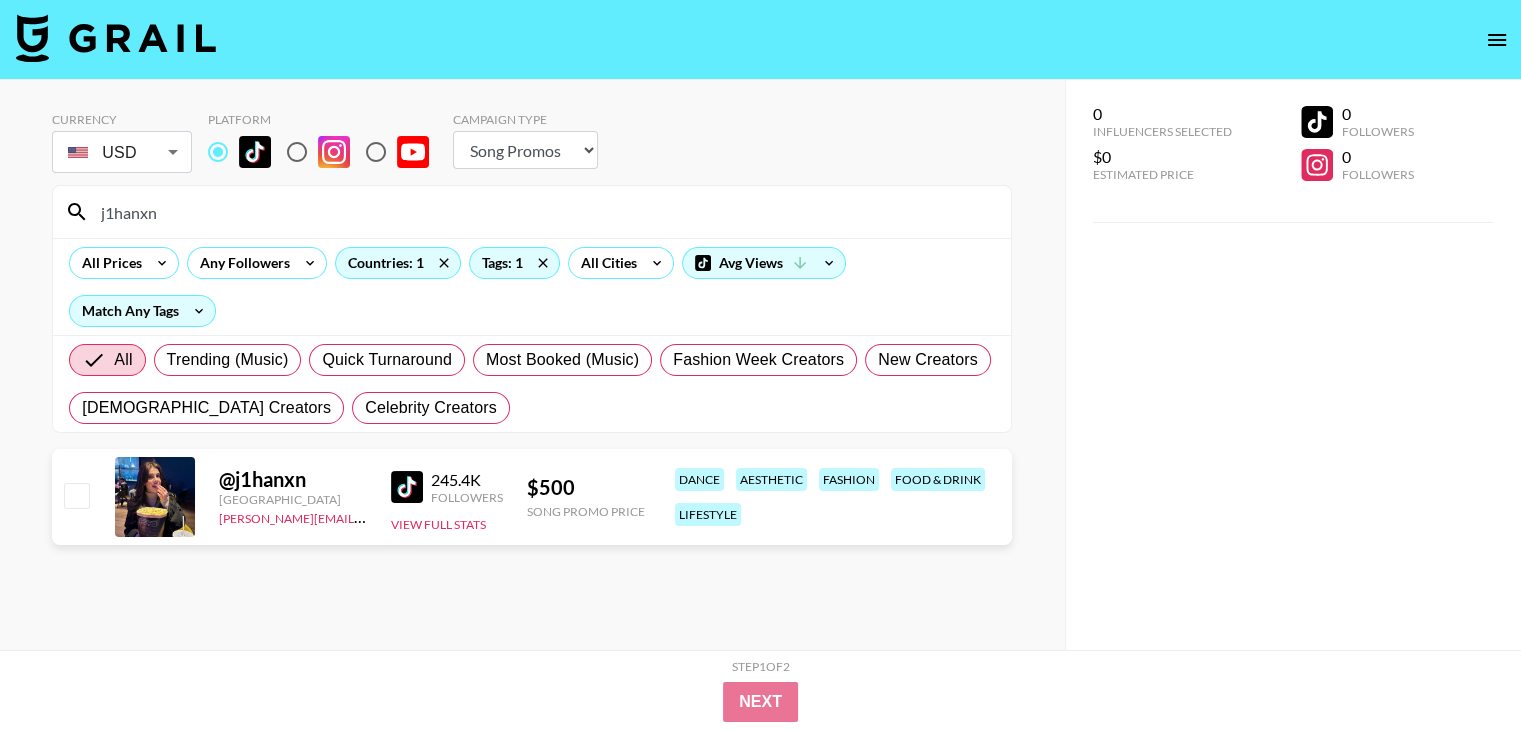 type on "j1hanxn" 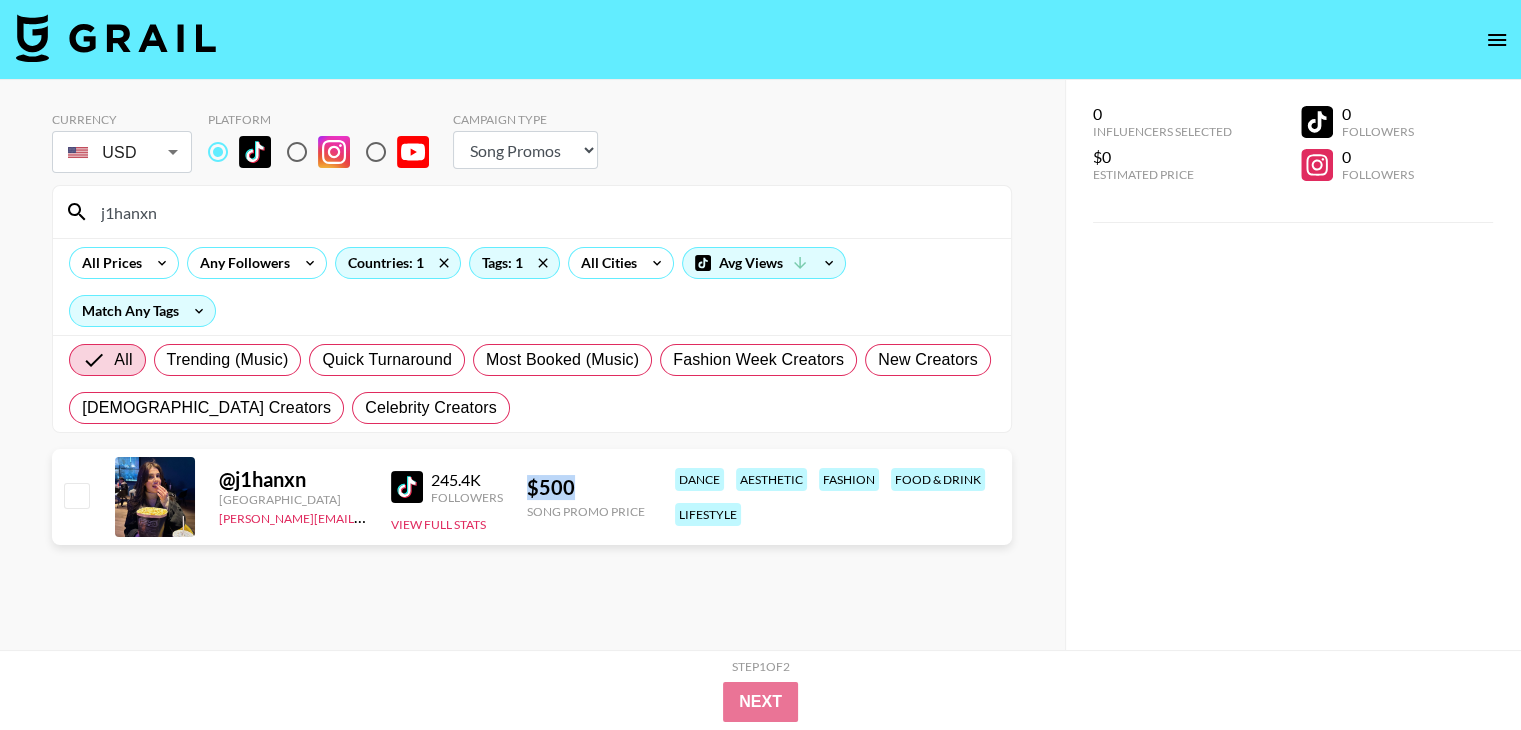 copy on "$ 500" 